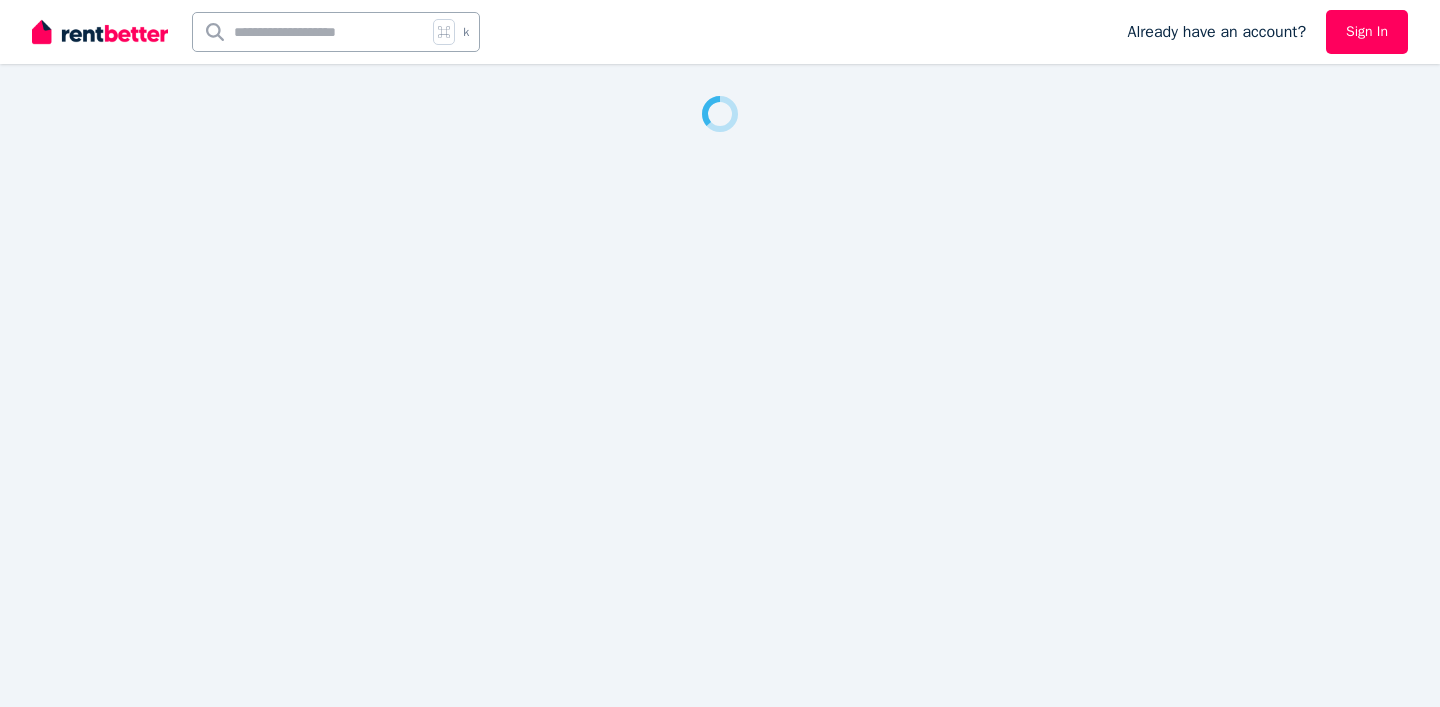 scroll, scrollTop: 0, scrollLeft: 0, axis: both 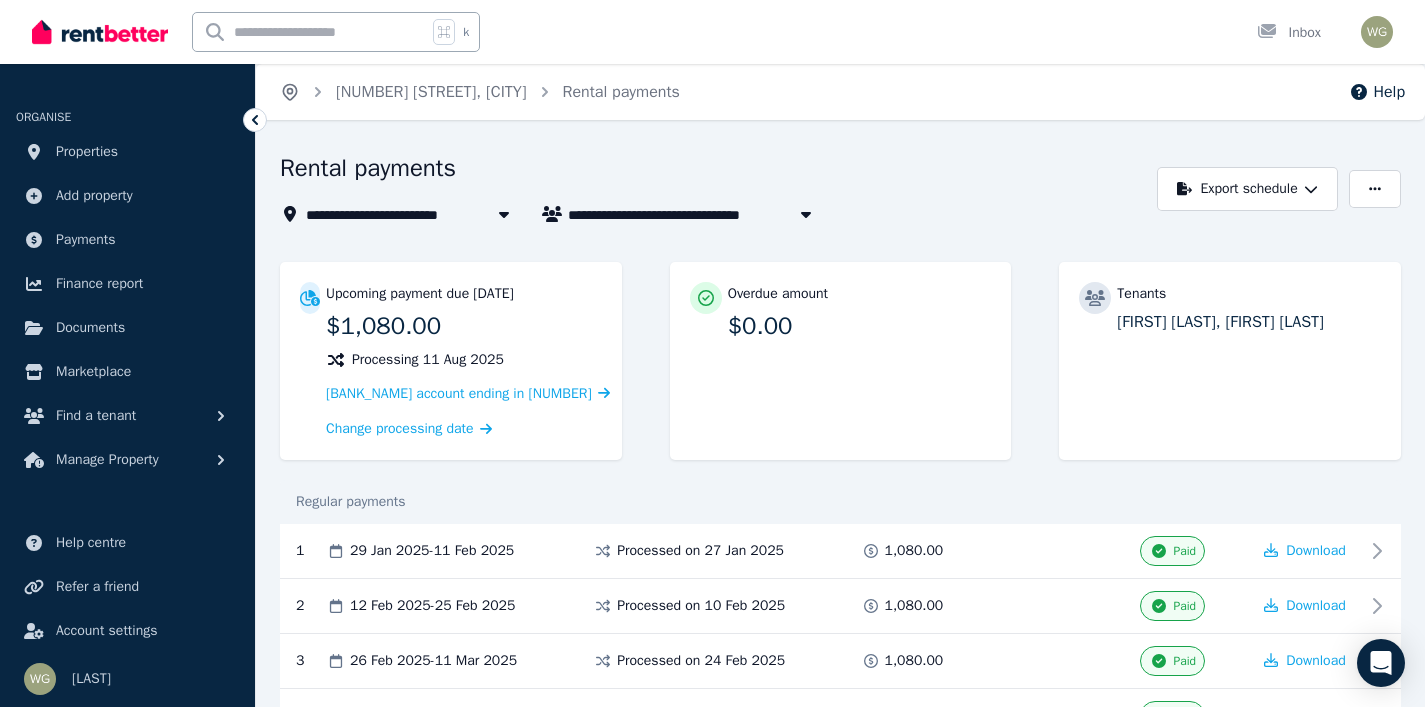 click 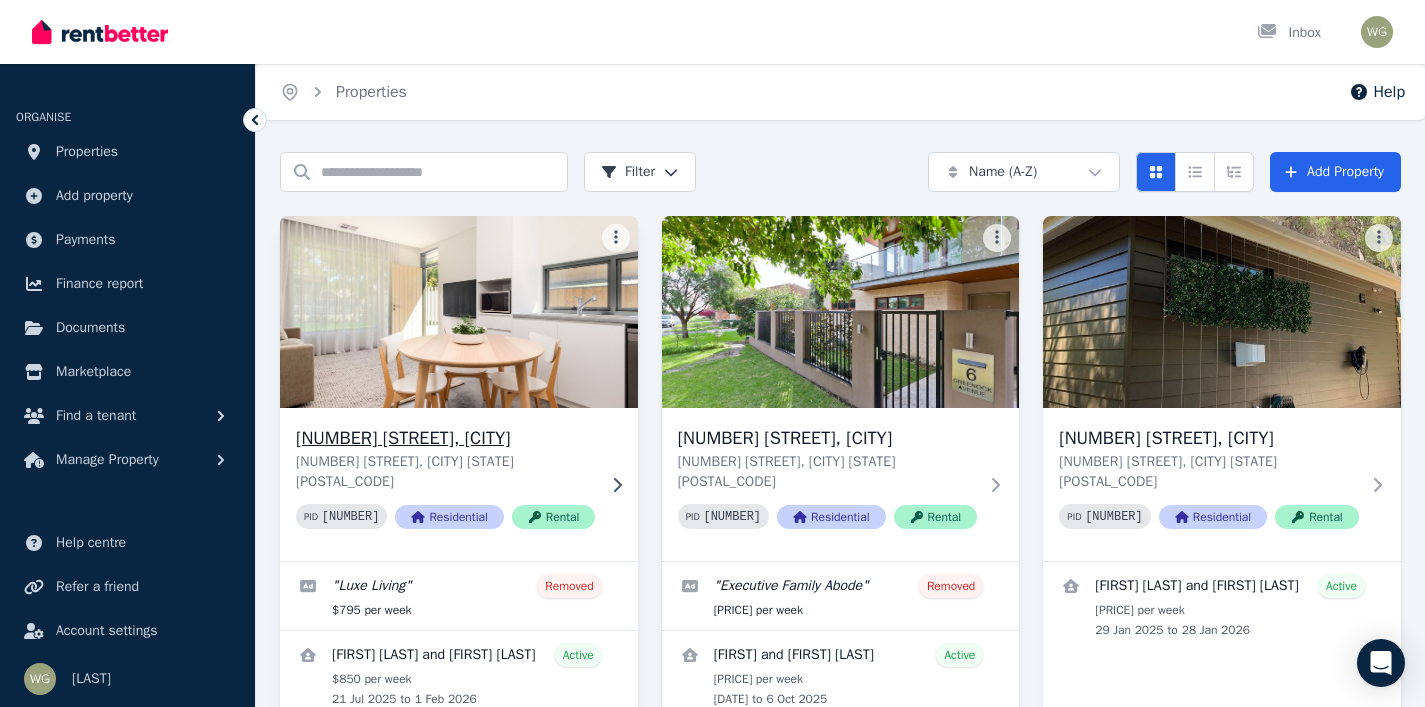 click 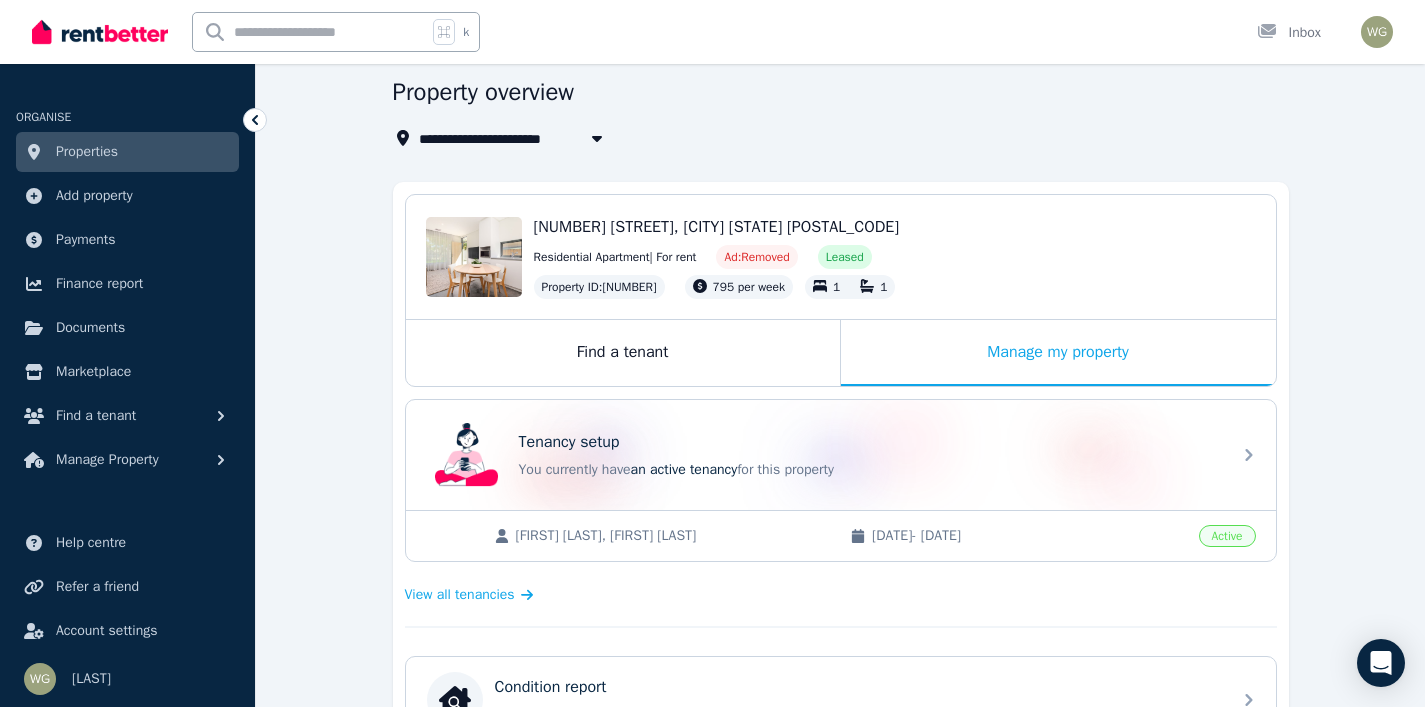 scroll, scrollTop: 143, scrollLeft: 0, axis: vertical 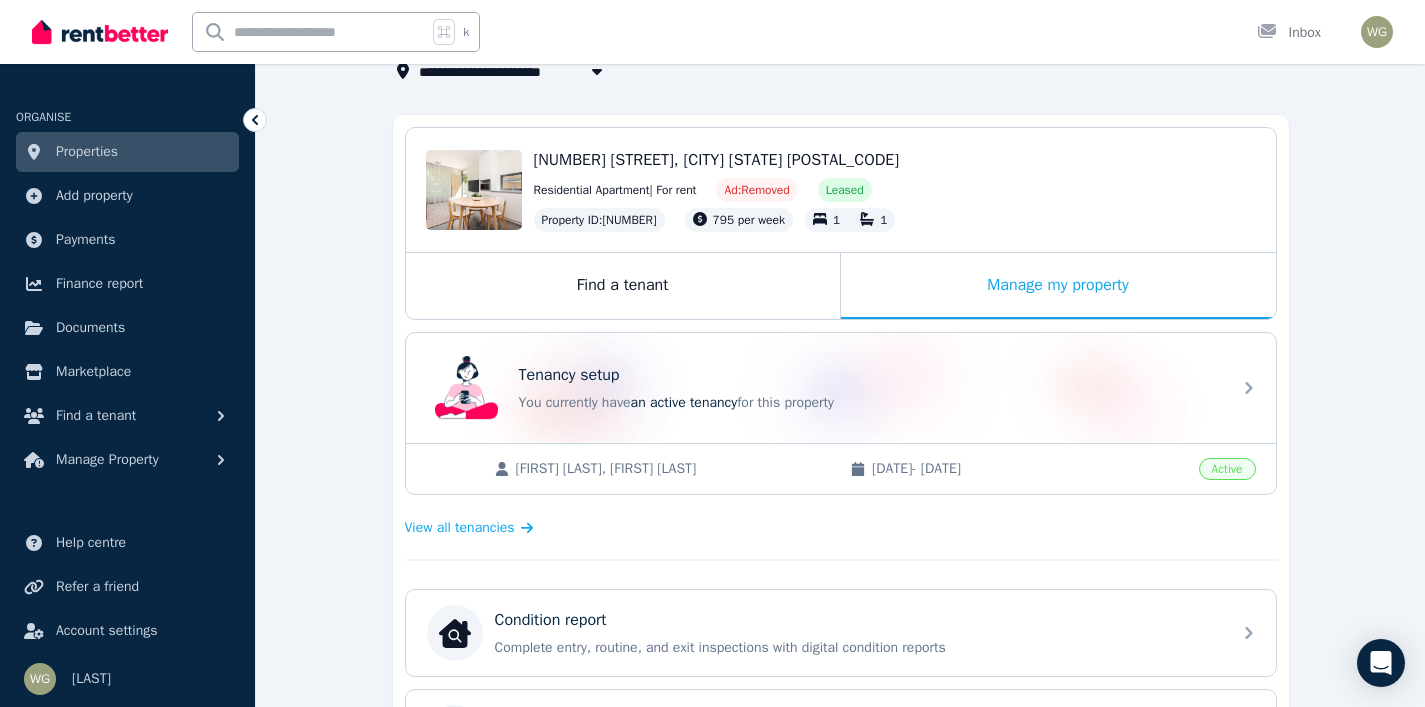 click on "[FIRST] [LAST], [FIRST] [LAST]" at bounding box center (673, 469) 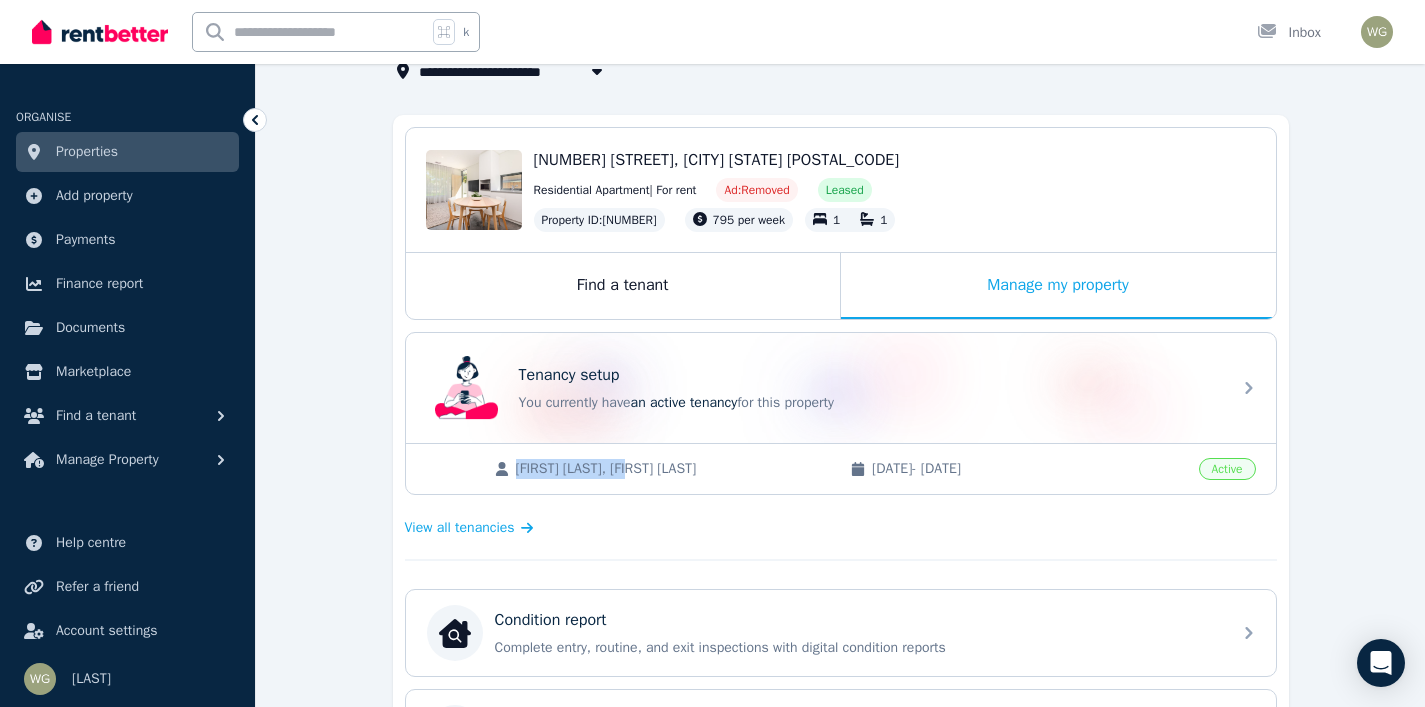 drag, startPoint x: 515, startPoint y: 465, endPoint x: 658, endPoint y: 469, distance: 143.05594 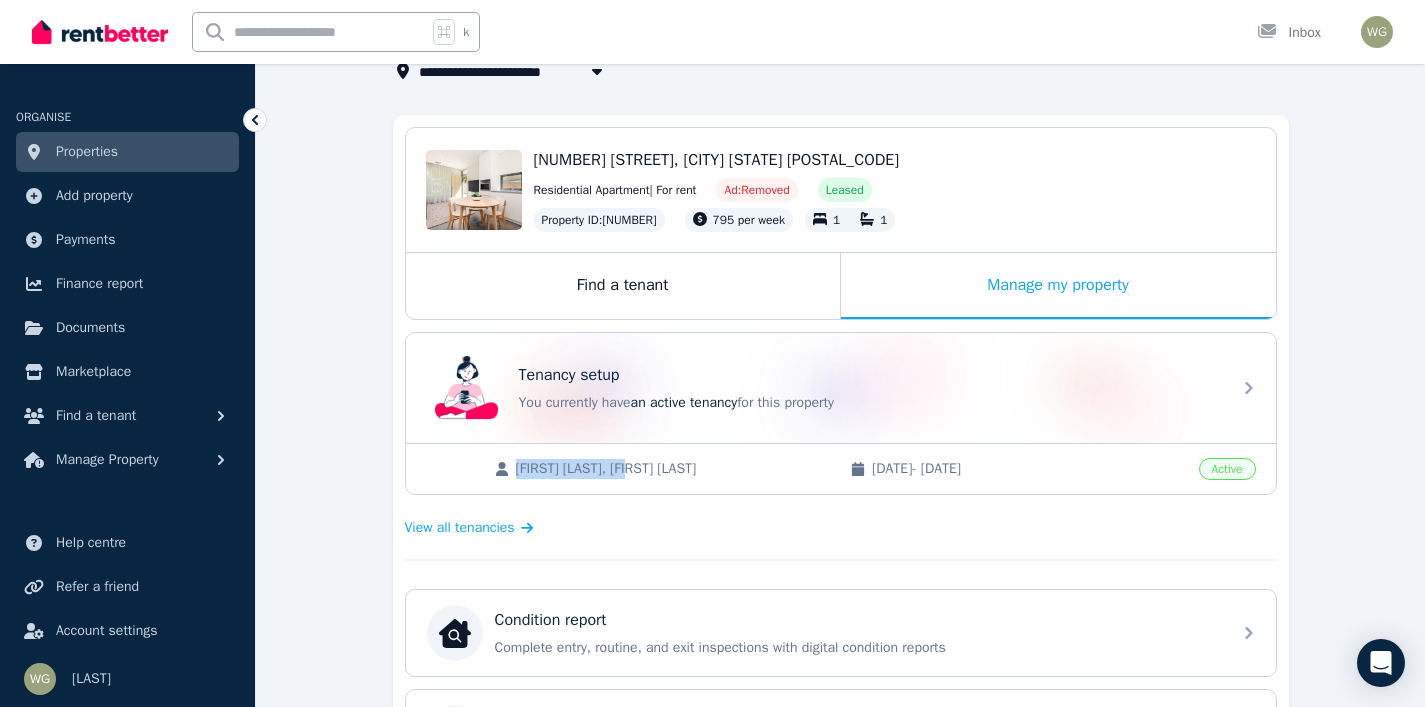 click on "[FIRST] [LAST], [FIRST] [LAST]" at bounding box center (673, 469) 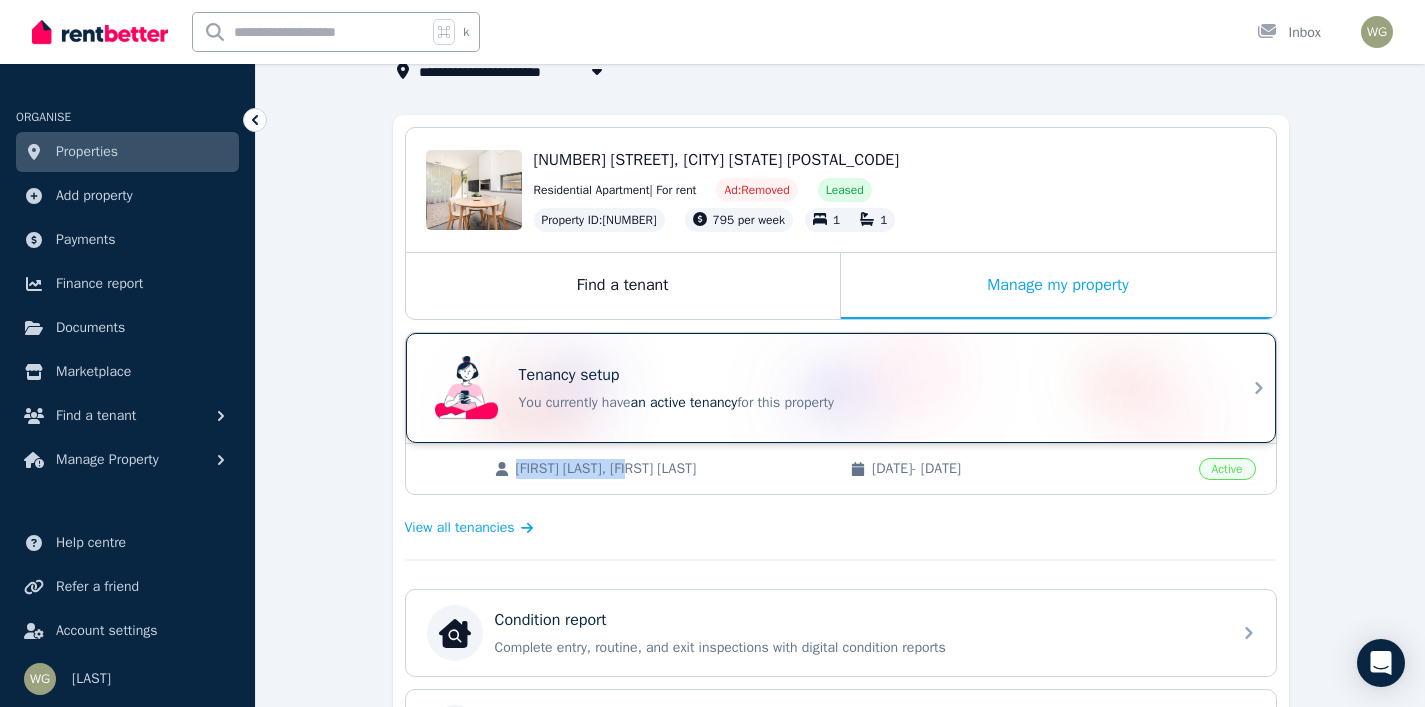 click on "Tenancy setup You currently have  an active tenancy  for this property" at bounding box center [869, 388] 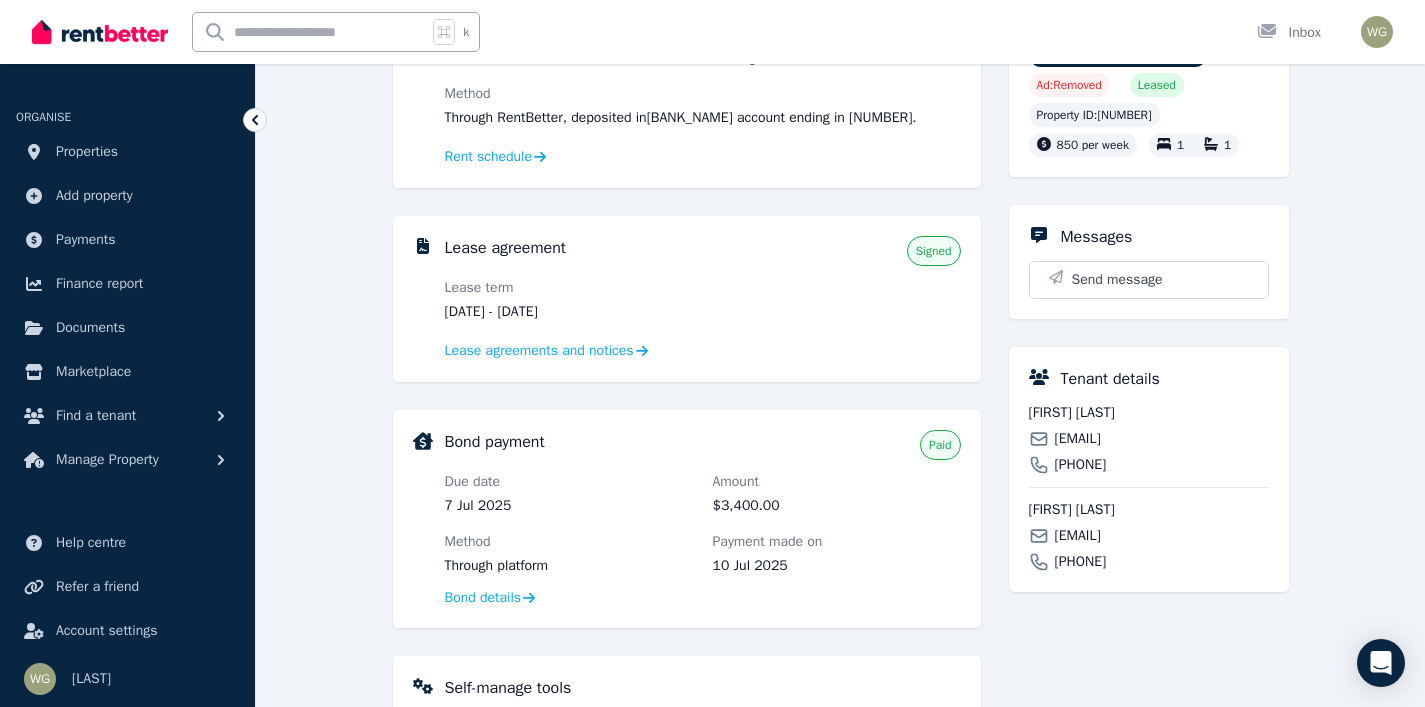 scroll, scrollTop: 410, scrollLeft: 0, axis: vertical 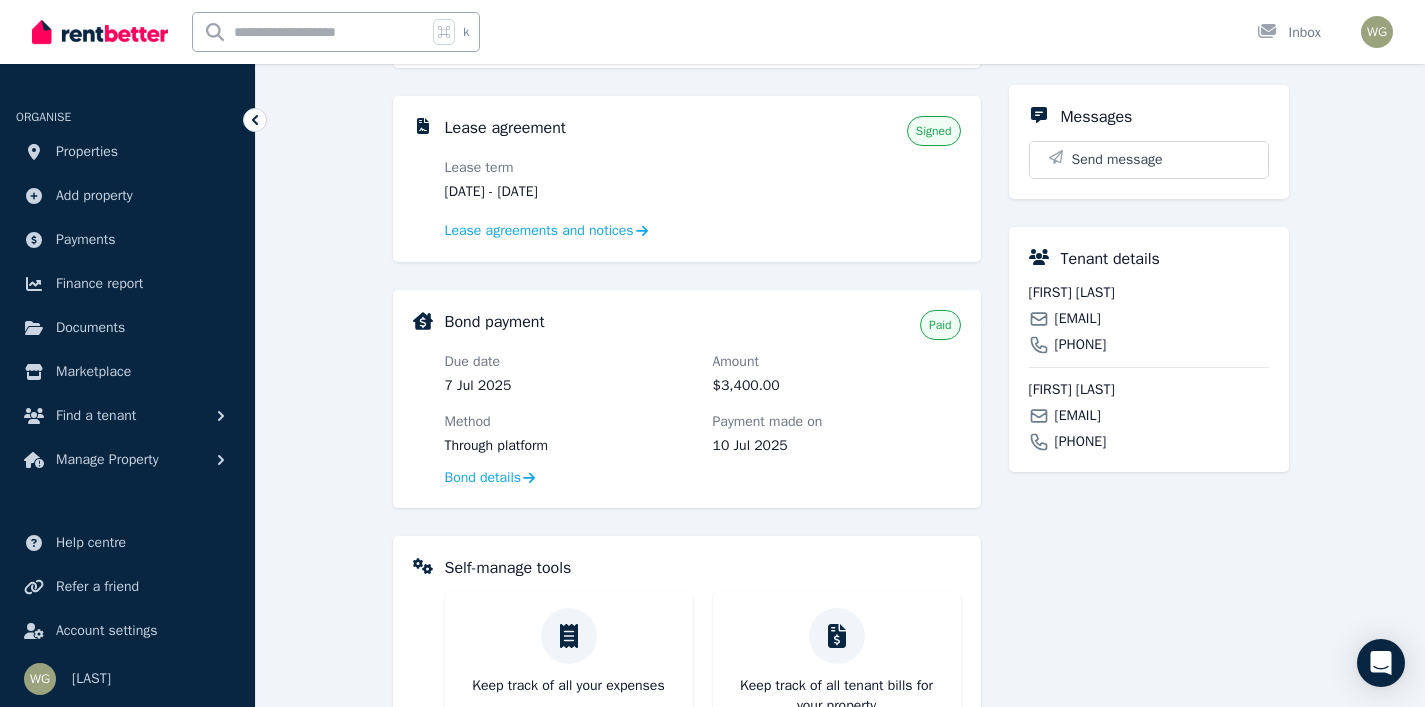 drag, startPoint x: 1057, startPoint y: 317, endPoint x: 1237, endPoint y: 324, distance: 180.13606 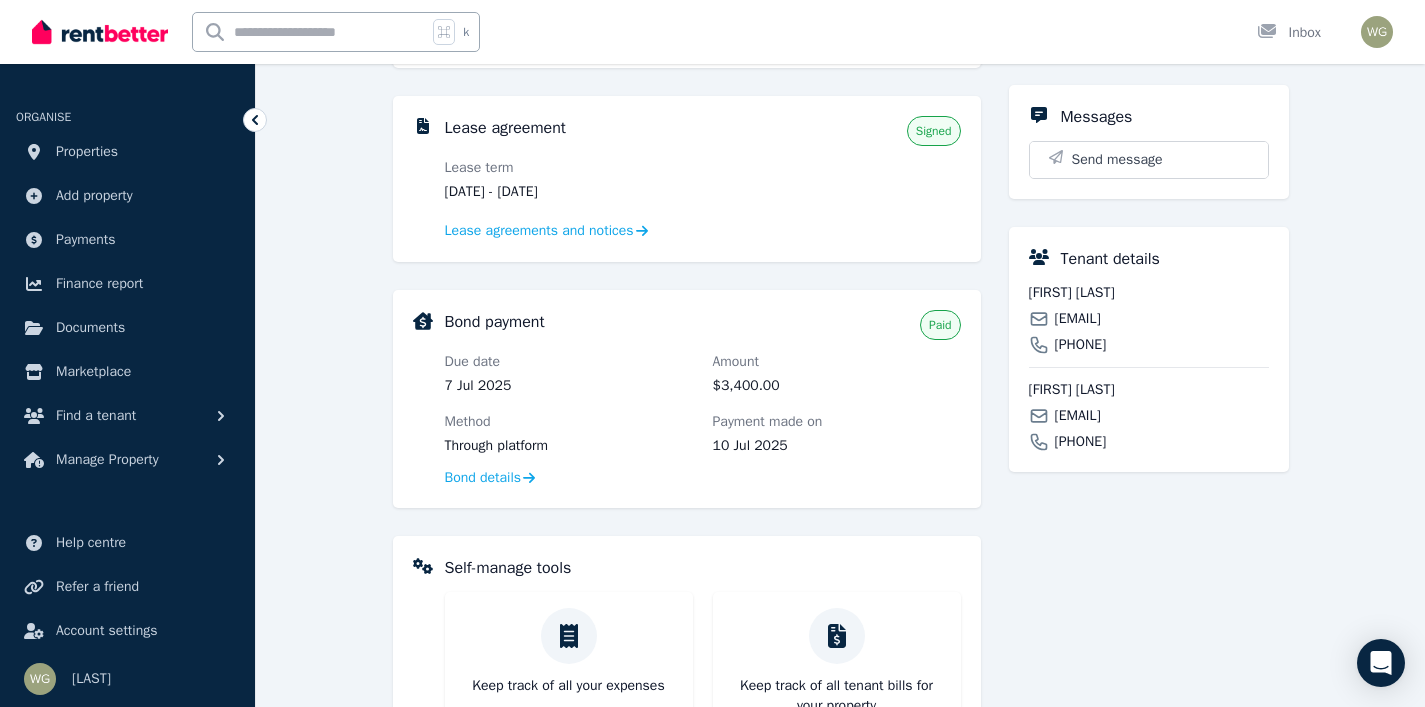 click on "[EMAIL]" at bounding box center [1149, 319] 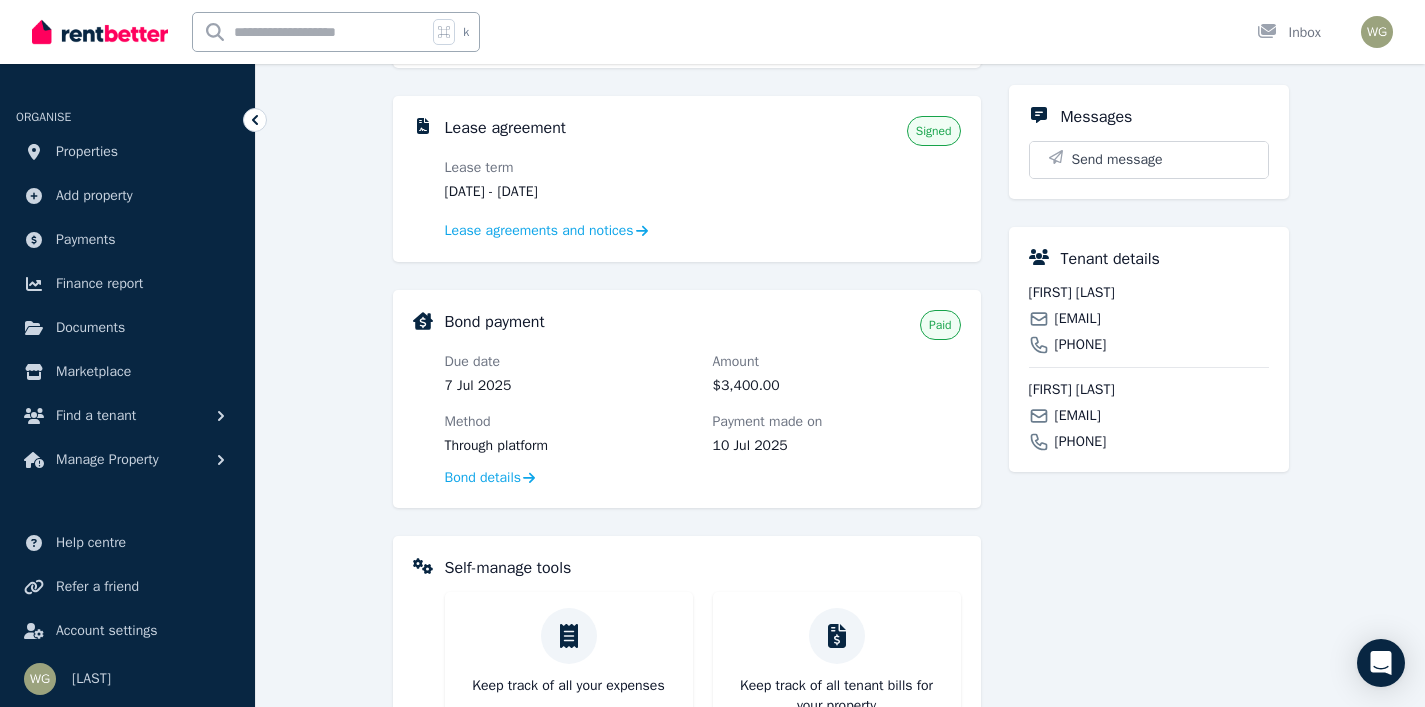 copy on "[EMAIL]" 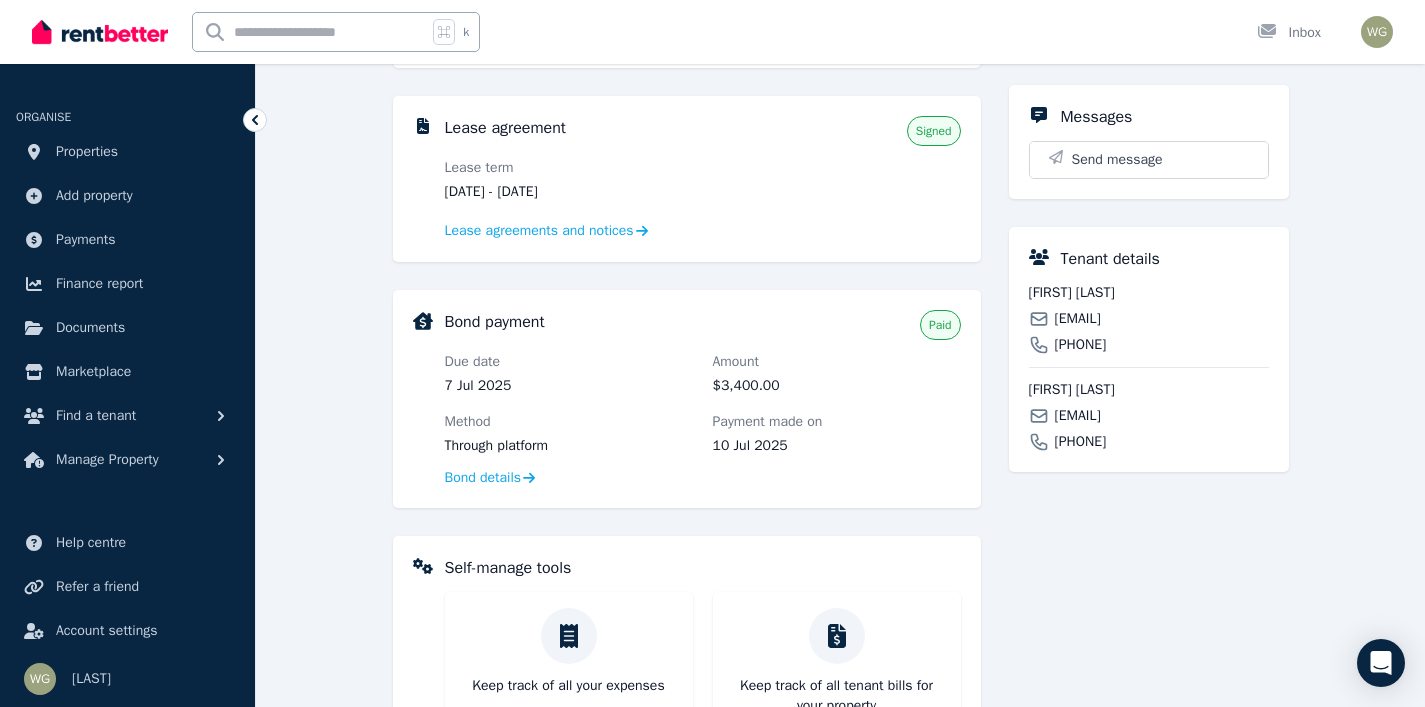 drag, startPoint x: 1057, startPoint y: 345, endPoint x: 1201, endPoint y: 340, distance: 144.08678 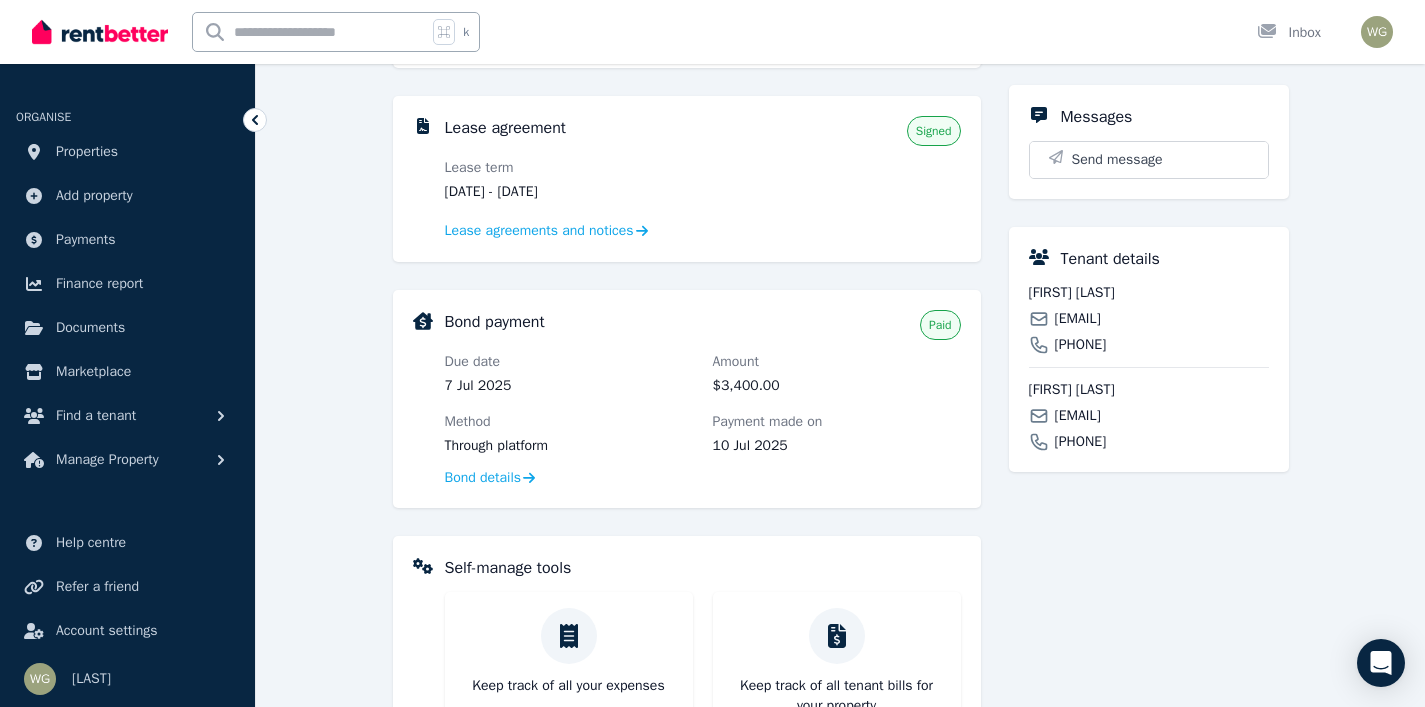 copy on "[PHONE]" 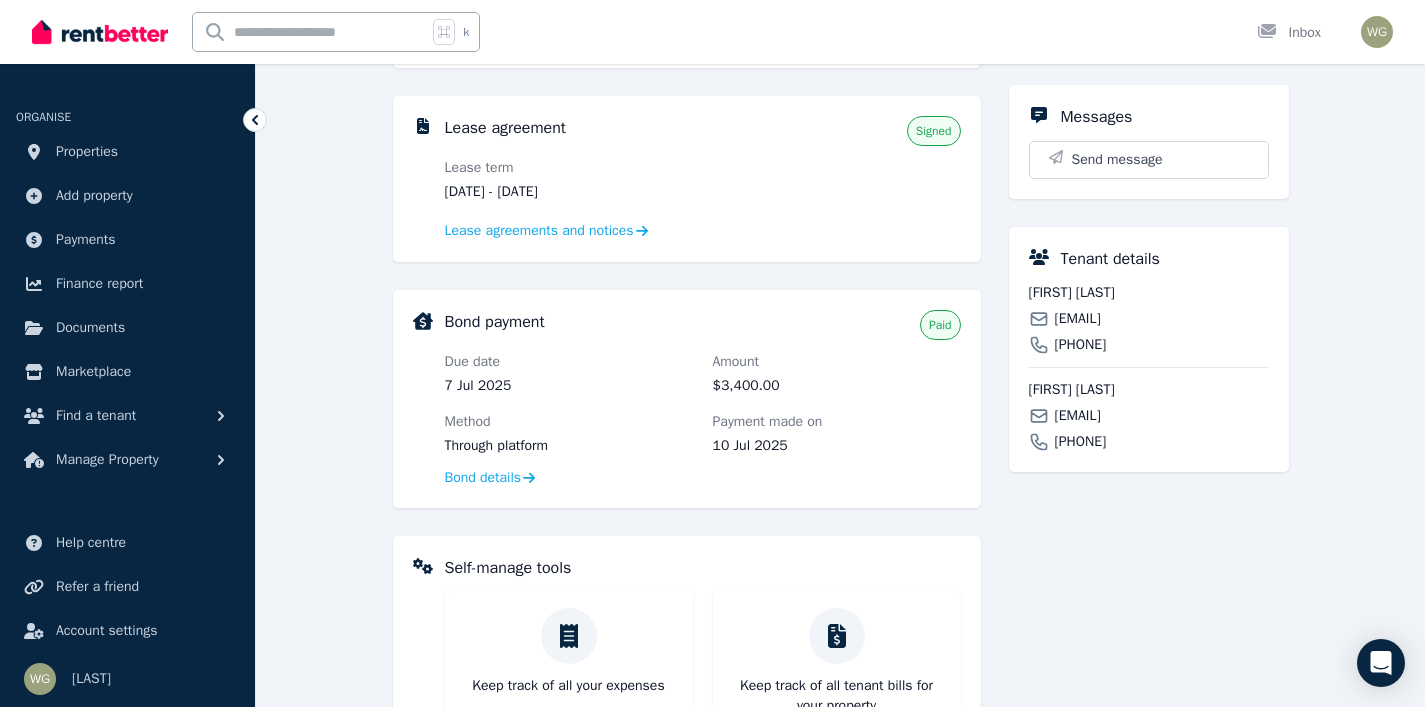 click on "[FIRST] [LAST]" at bounding box center [1149, 390] 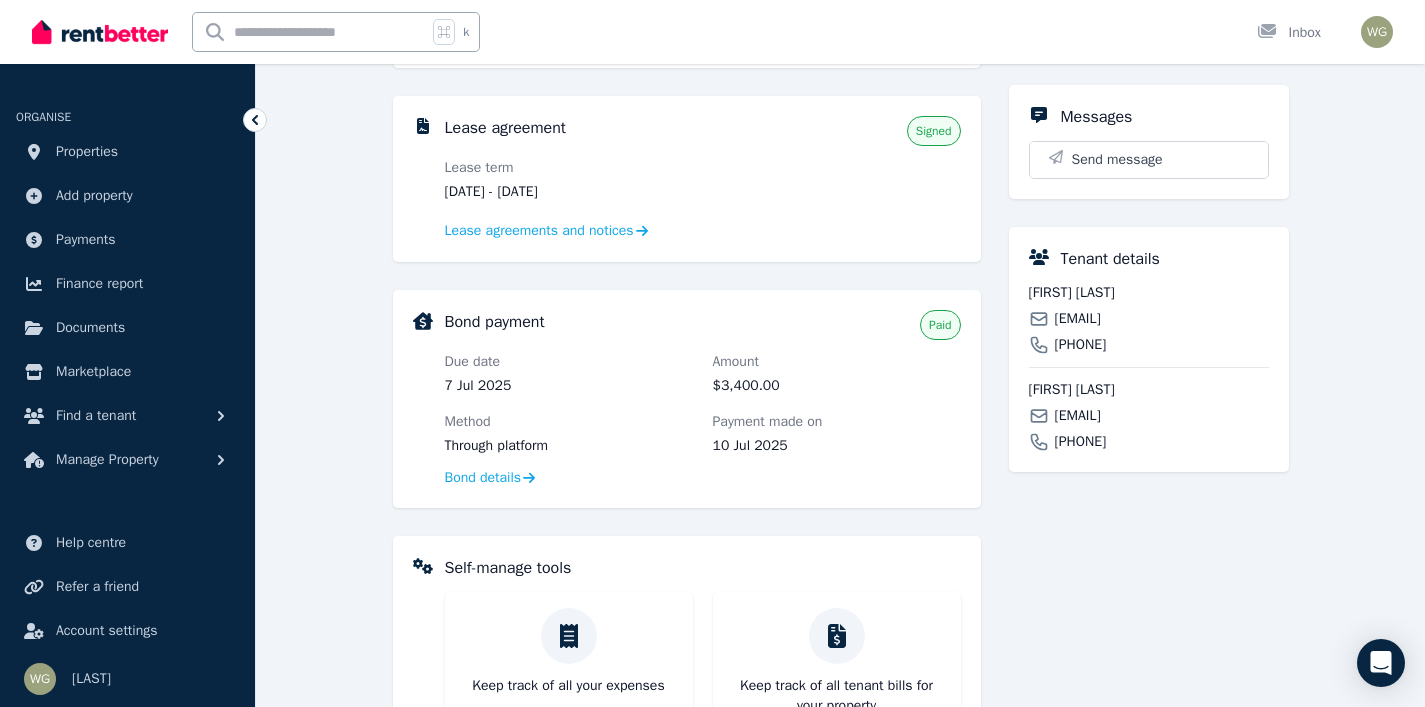 drag, startPoint x: 1029, startPoint y: 389, endPoint x: 1149, endPoint y: 387, distance: 120.01666 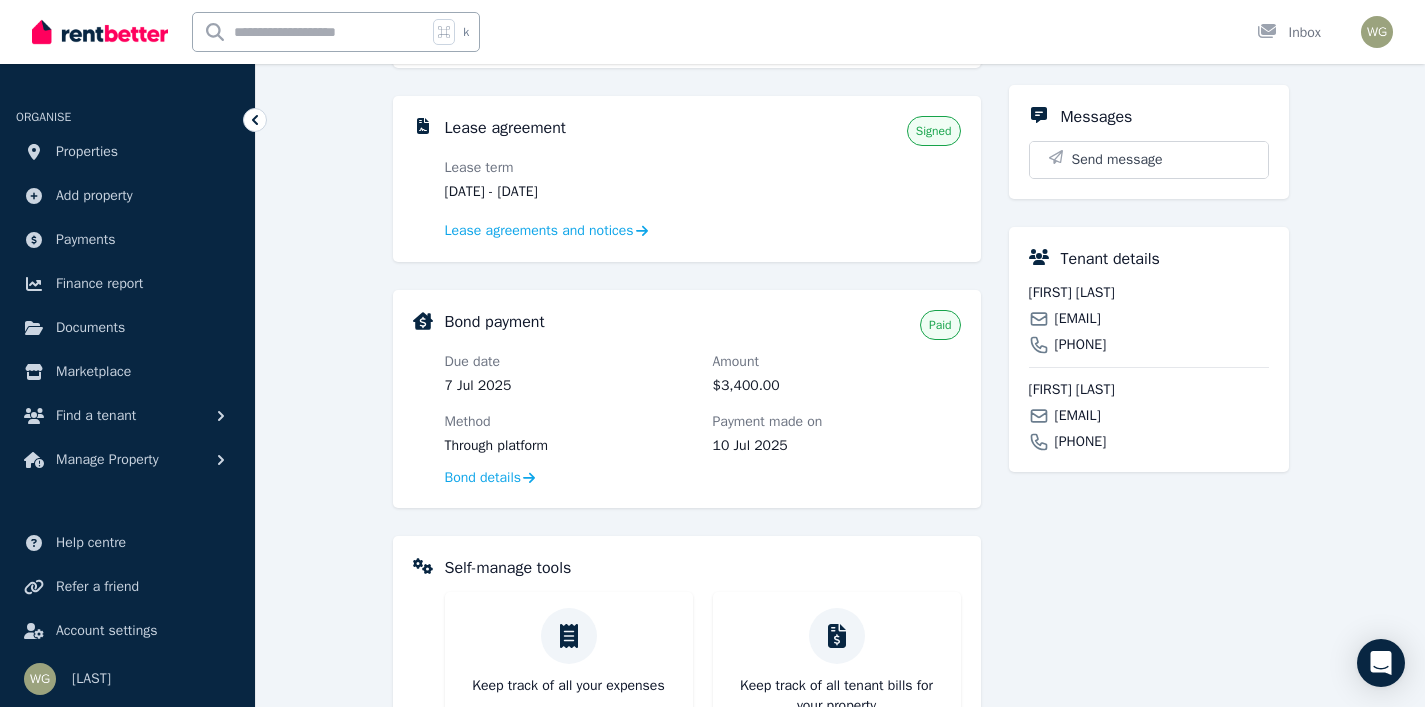 click on "[FIRST] [LAST]" at bounding box center [1149, 390] 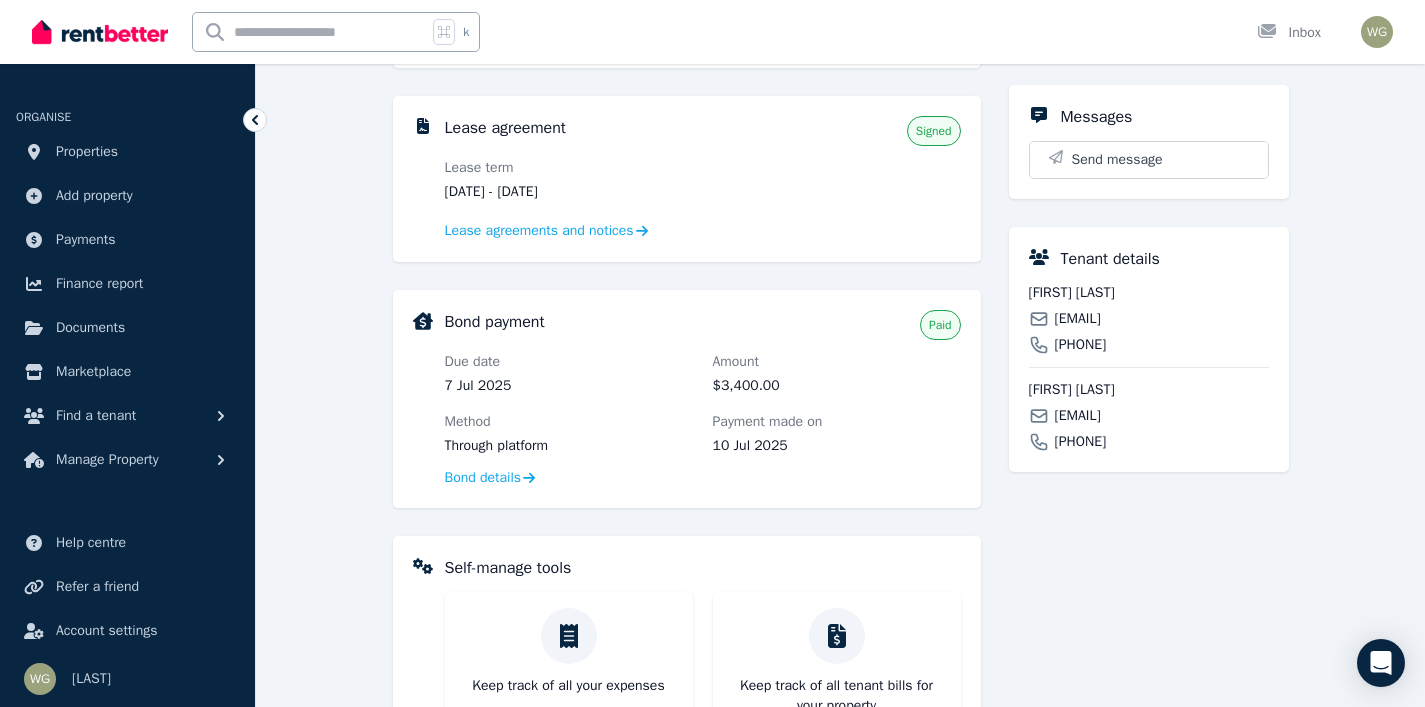 copy on "[FIRST] [LAST]" 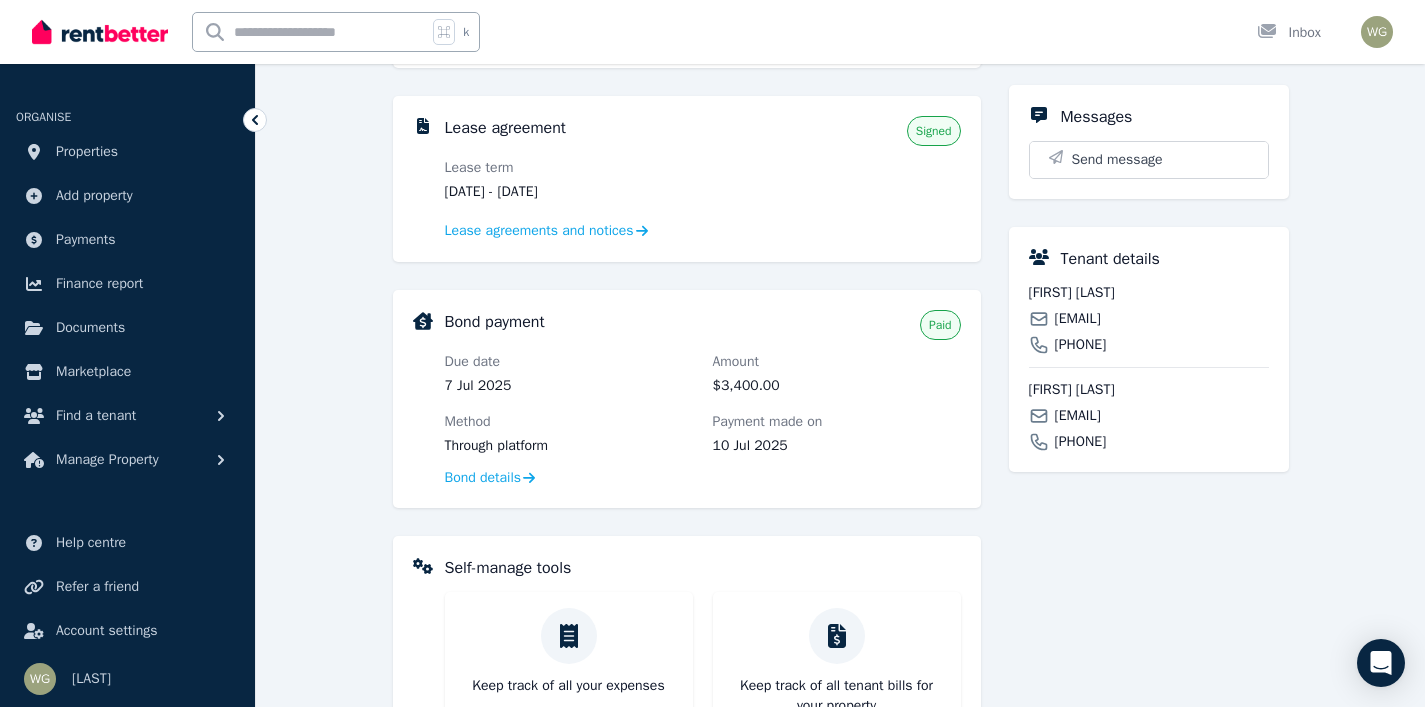 click on "[PHONE]" at bounding box center (1149, 442) 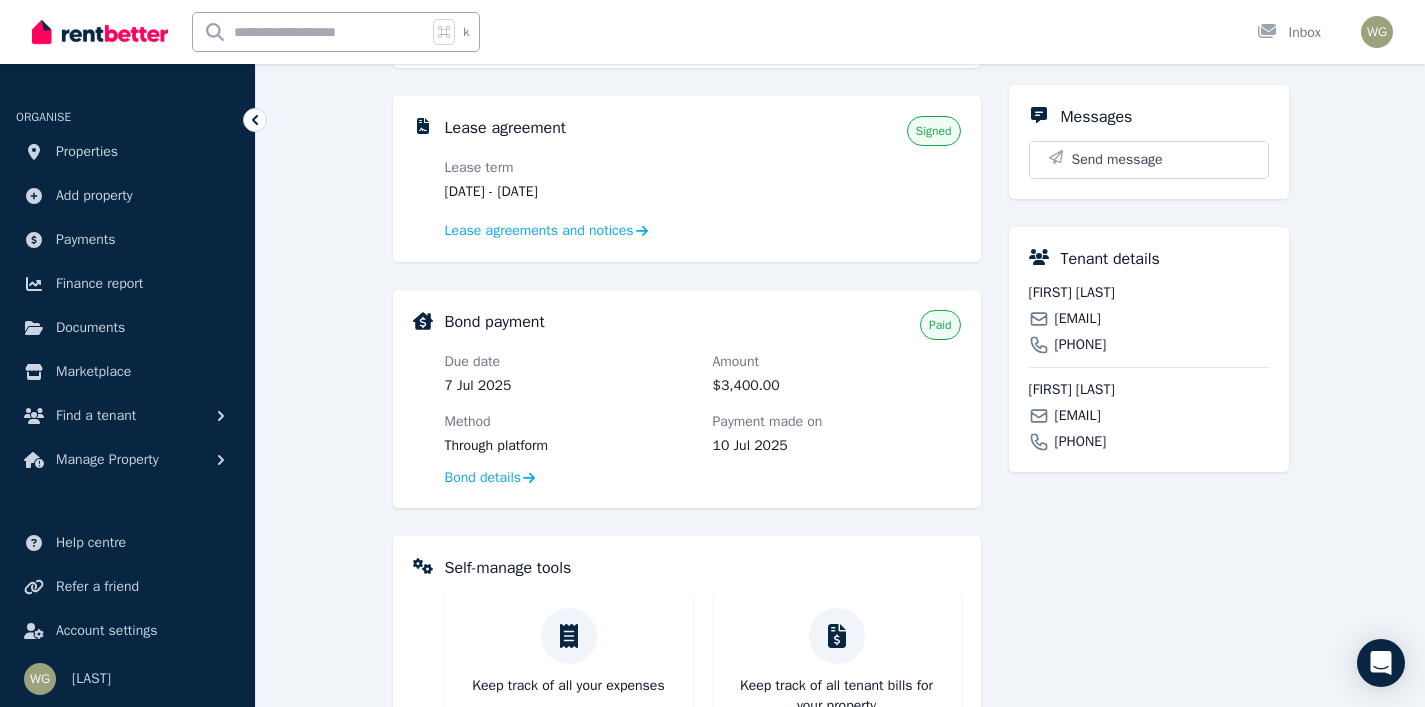 drag, startPoint x: 1056, startPoint y: 415, endPoint x: 1195, endPoint y: 414, distance: 139.0036 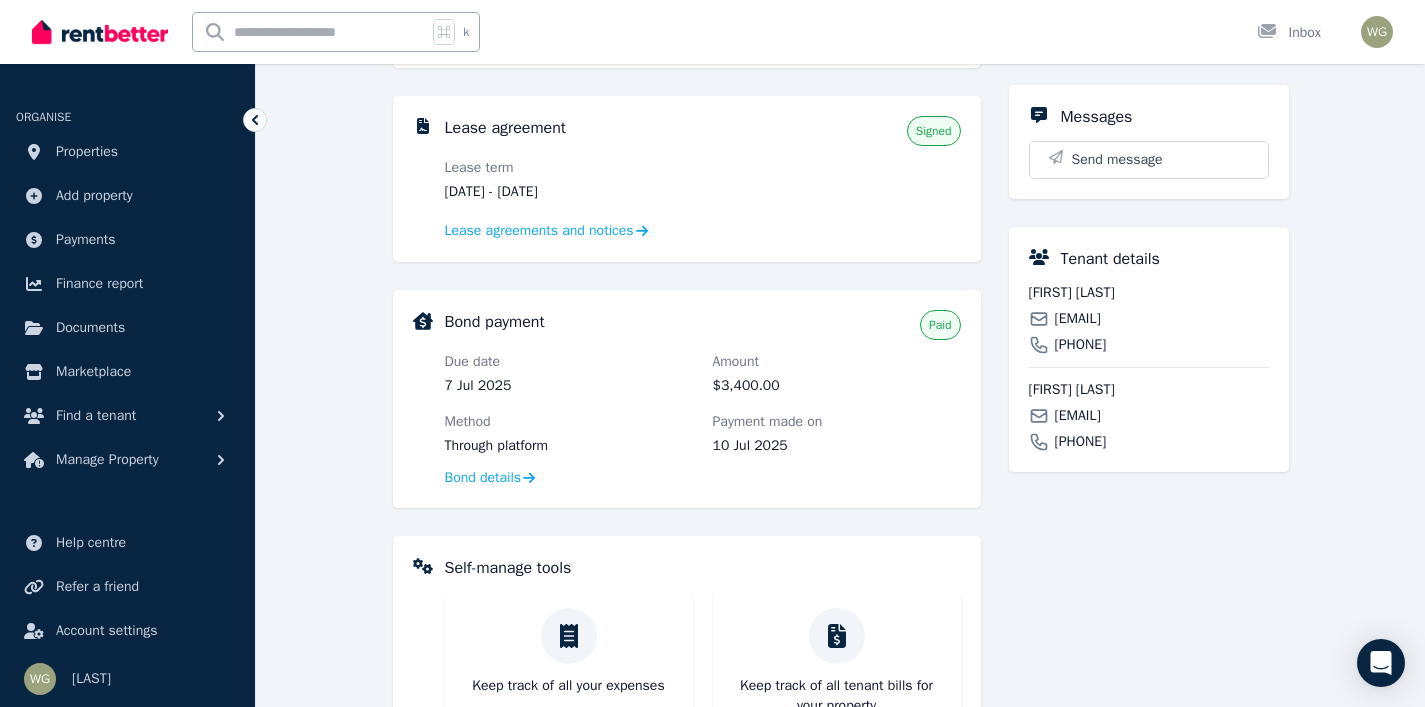 click on "[EMAIL]" at bounding box center [1149, 416] 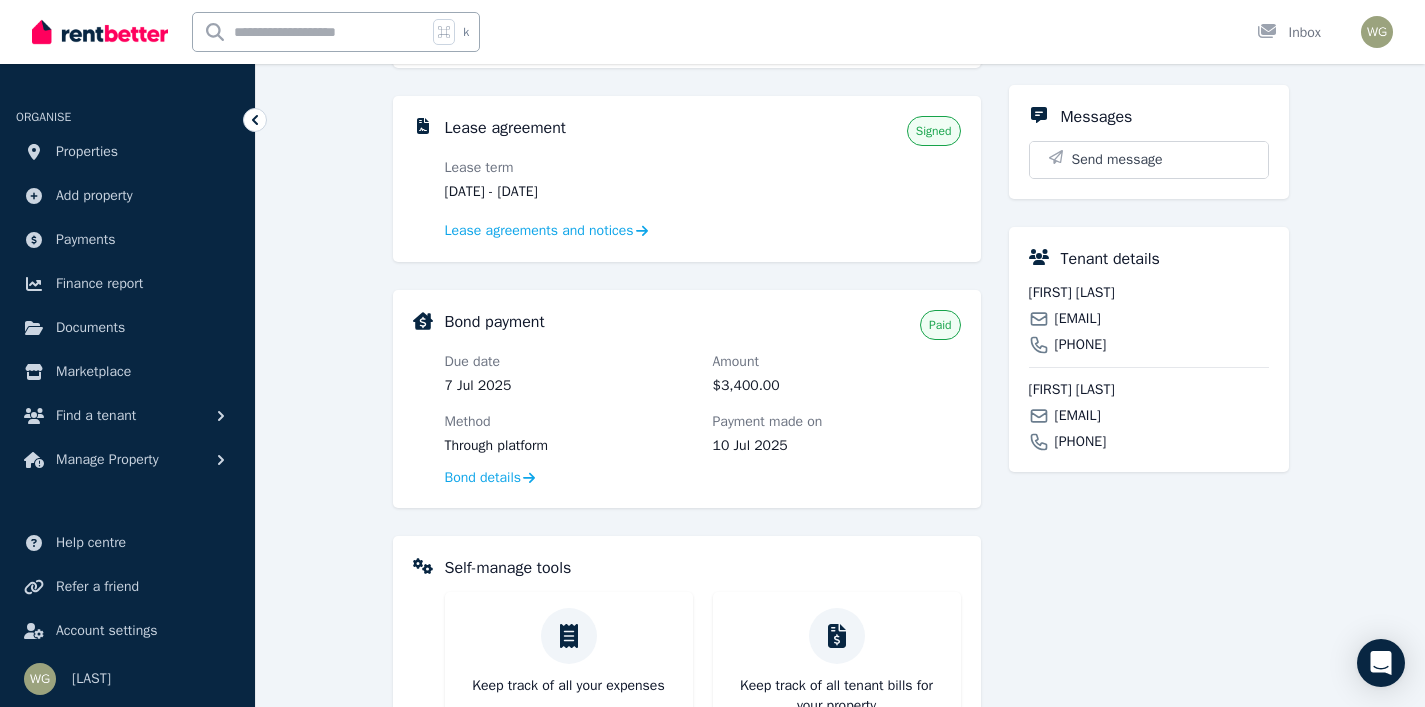 copy on "[EMAIL]" 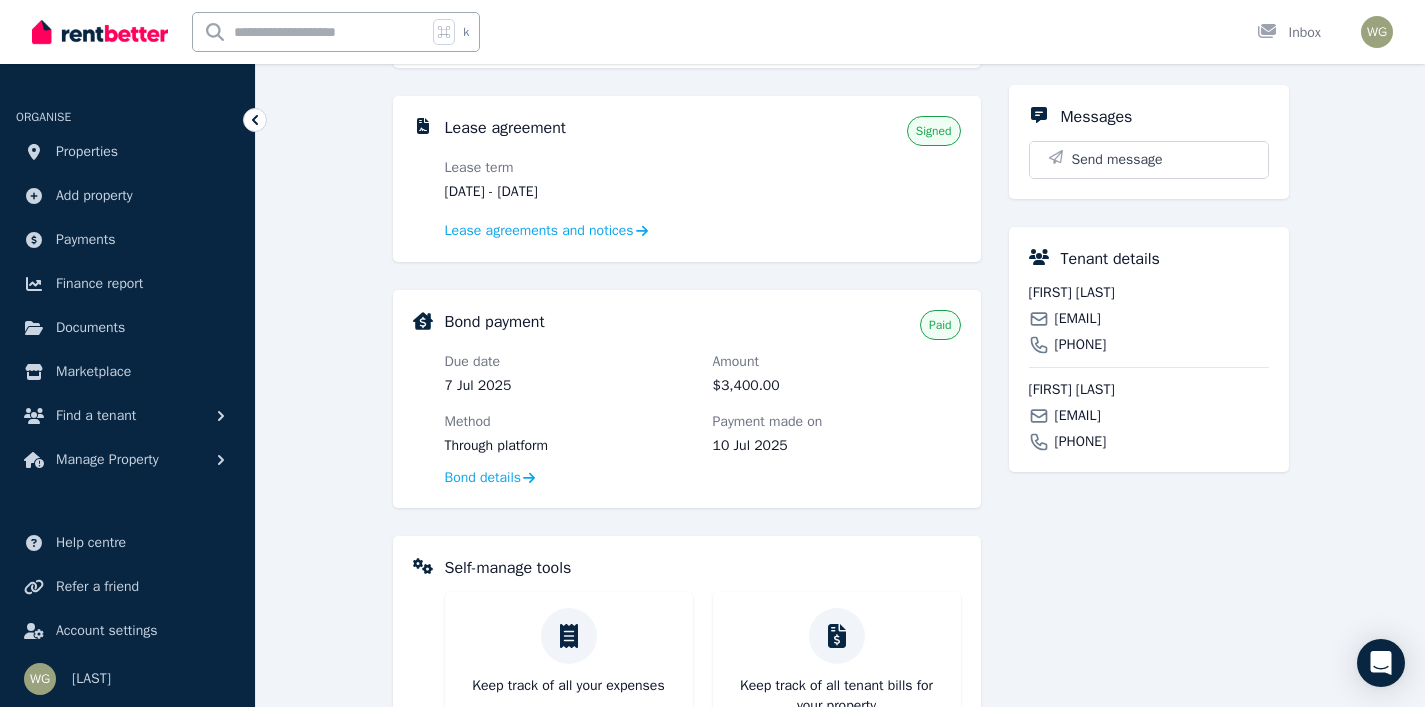 click on "Tenant details [FIRST] [LAST] [EMAIL] [PHONE] [FIRST] [LAST] [EMAIL] [PHONE]" at bounding box center [1149, 349] 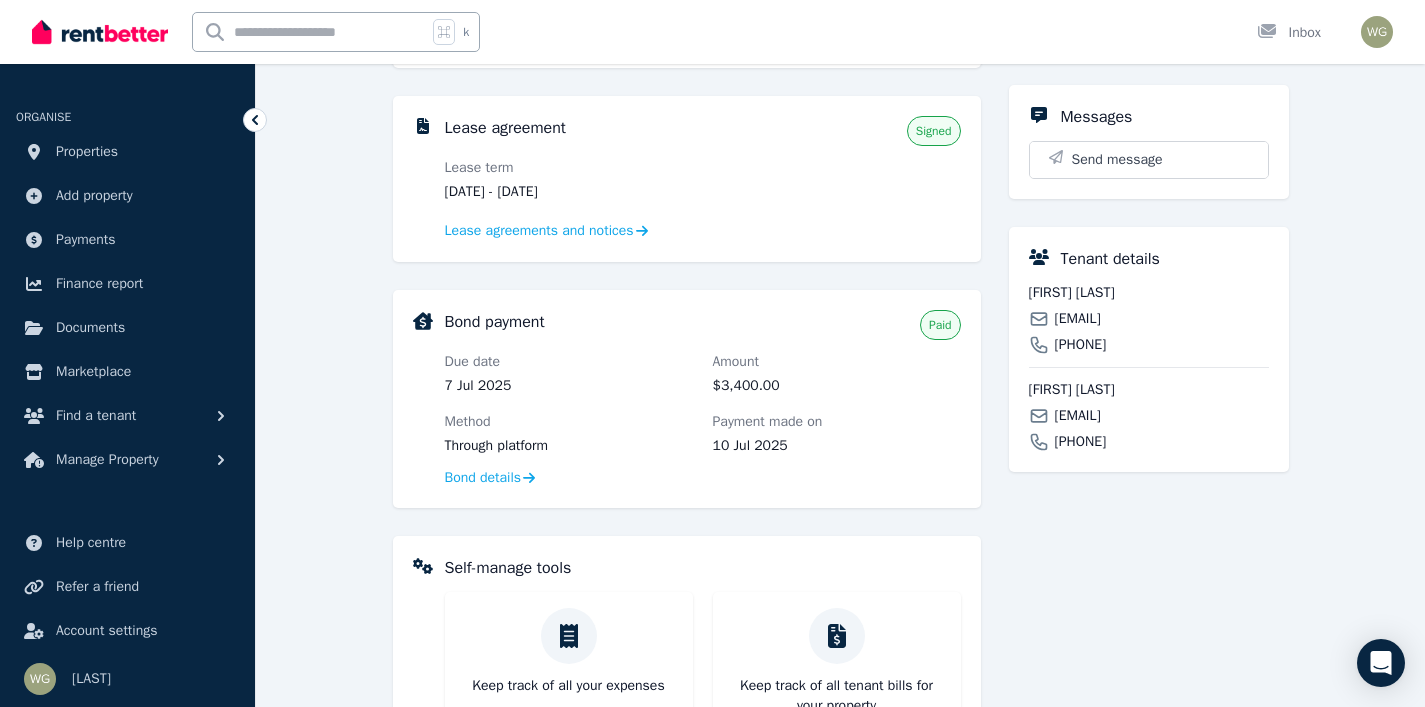 copy on "[PHONE]" 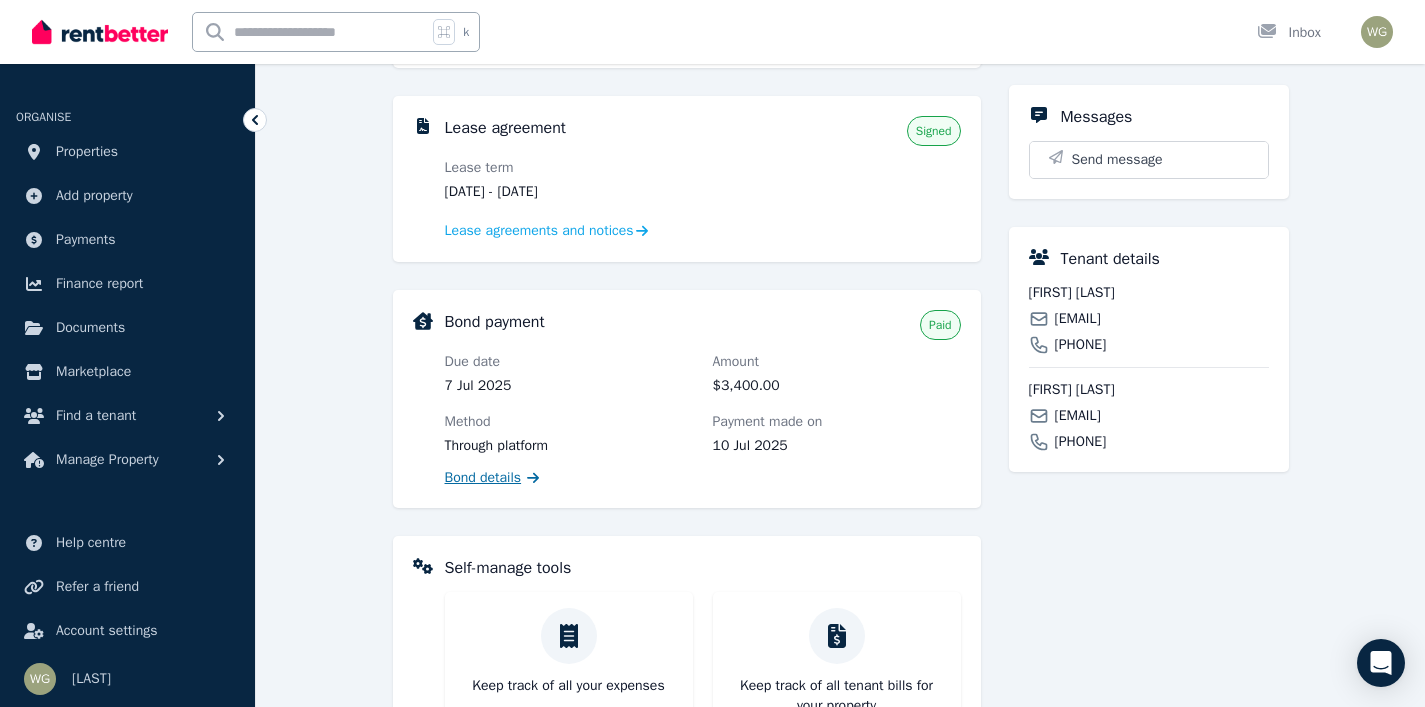 click on "Bond details" at bounding box center [483, 478] 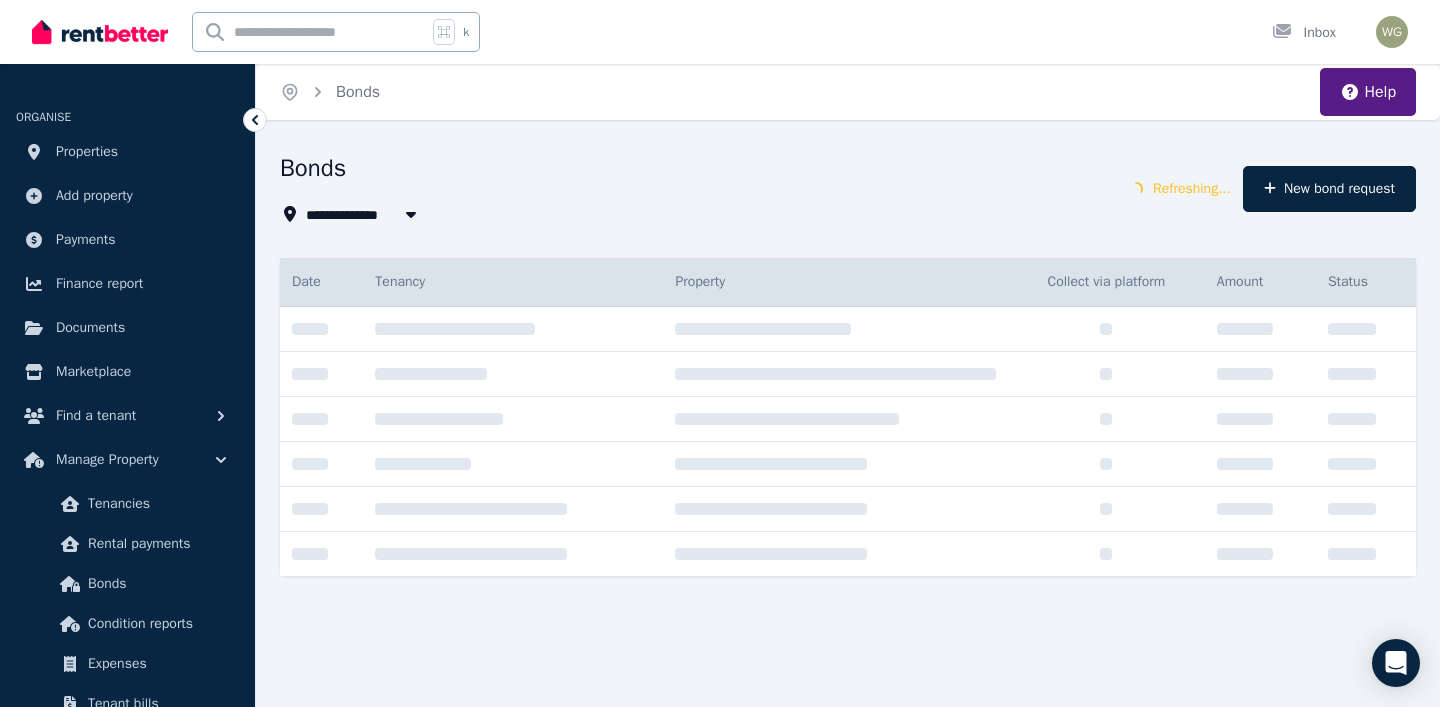 type on "**********" 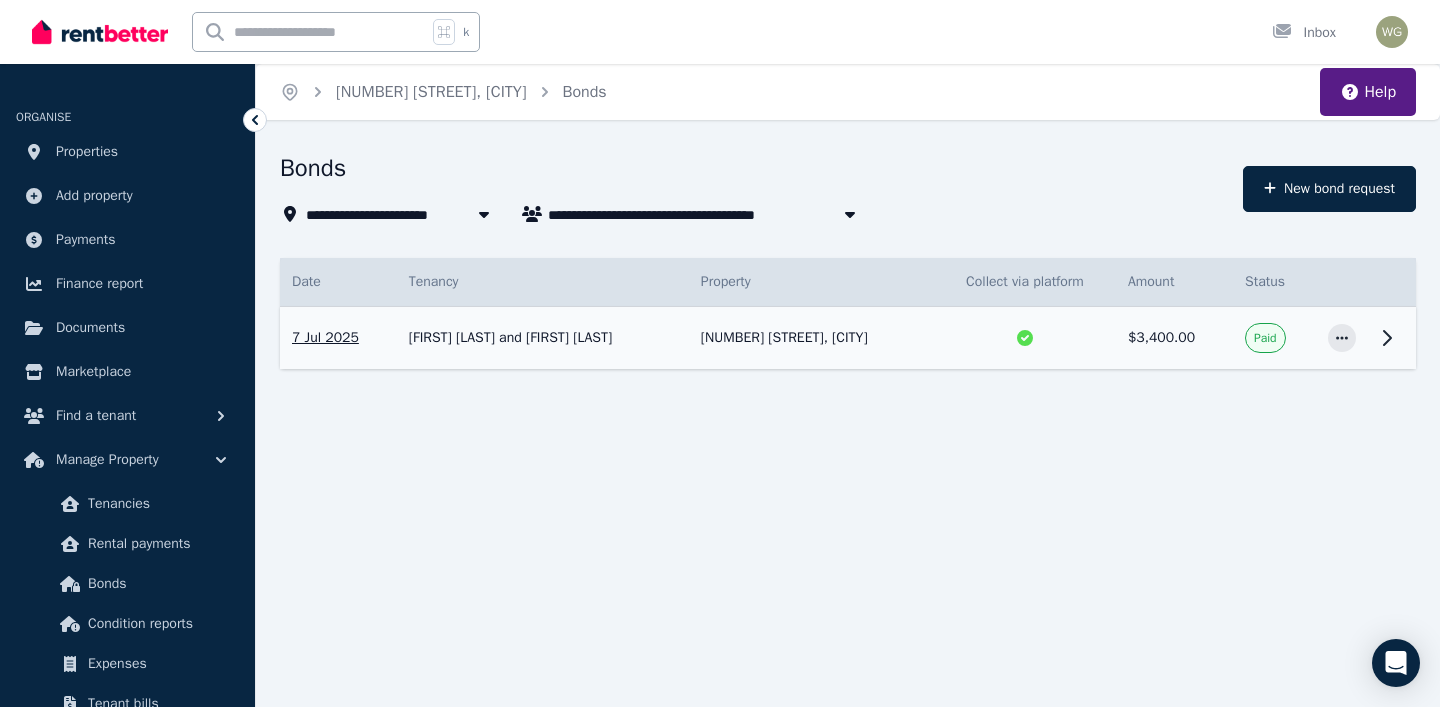 click 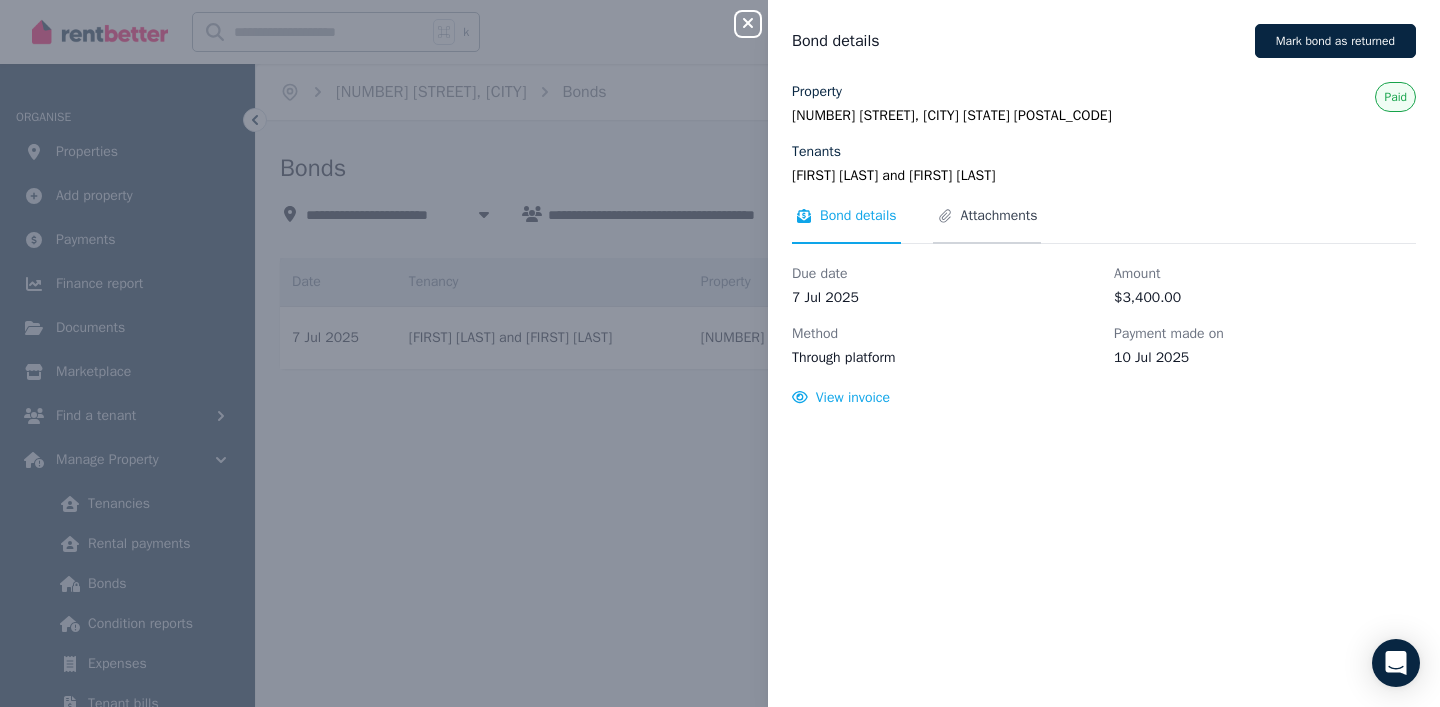 click on "Attachments" at bounding box center [999, 216] 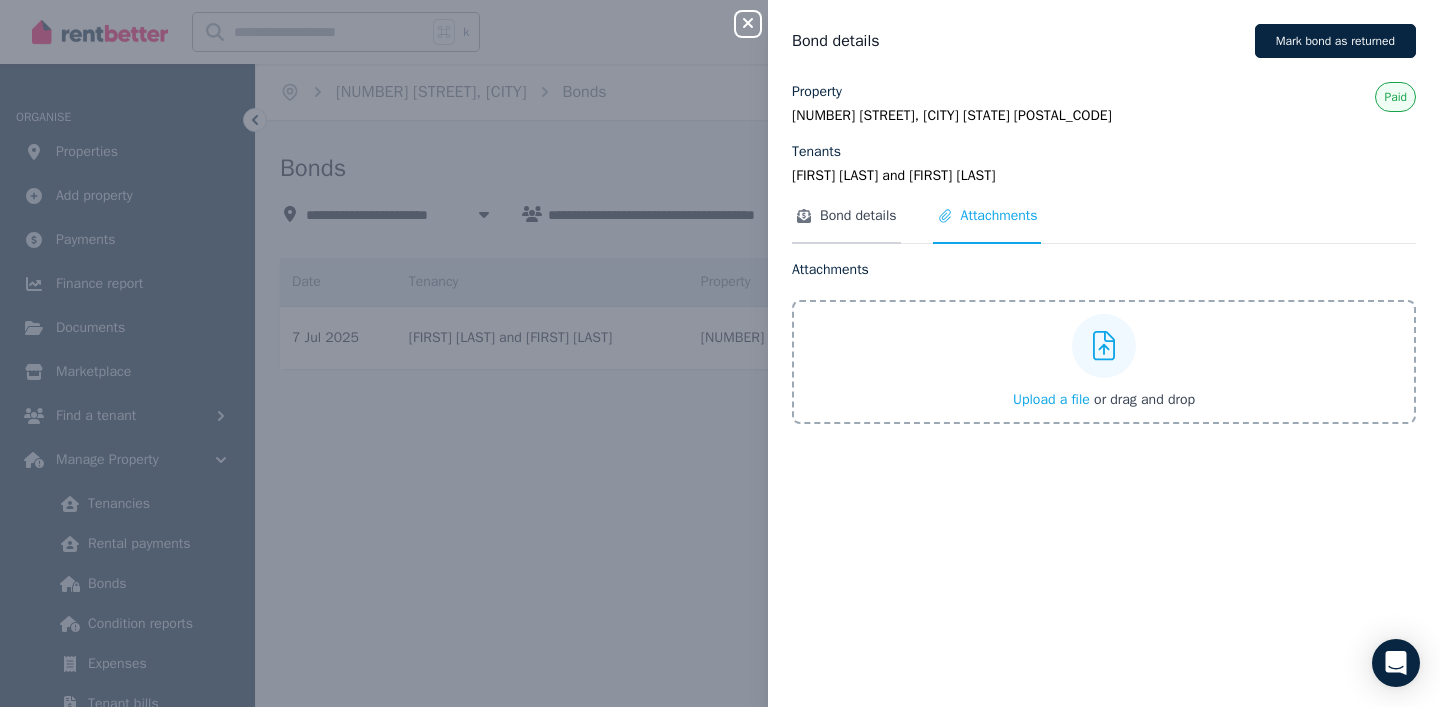 click on "Bond details" at bounding box center [858, 216] 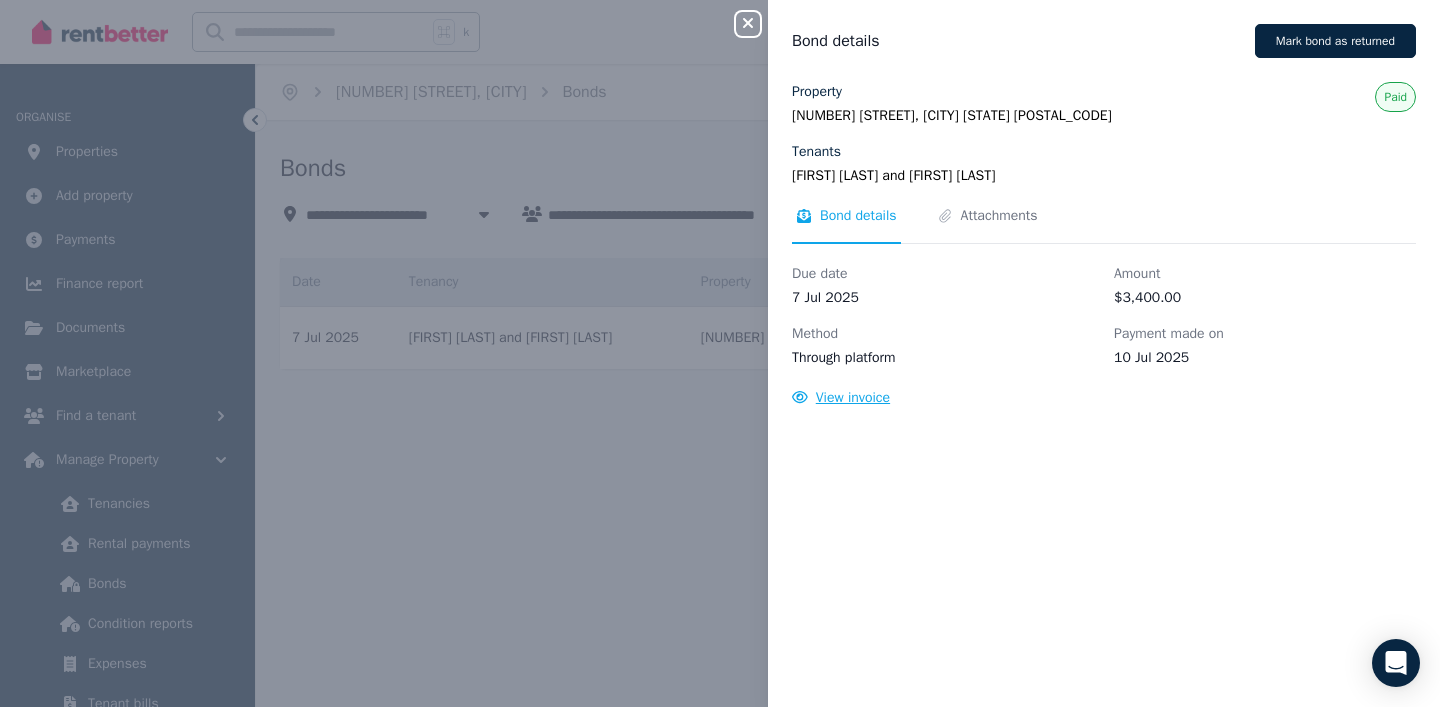 click on "View invoice" at bounding box center (853, 397) 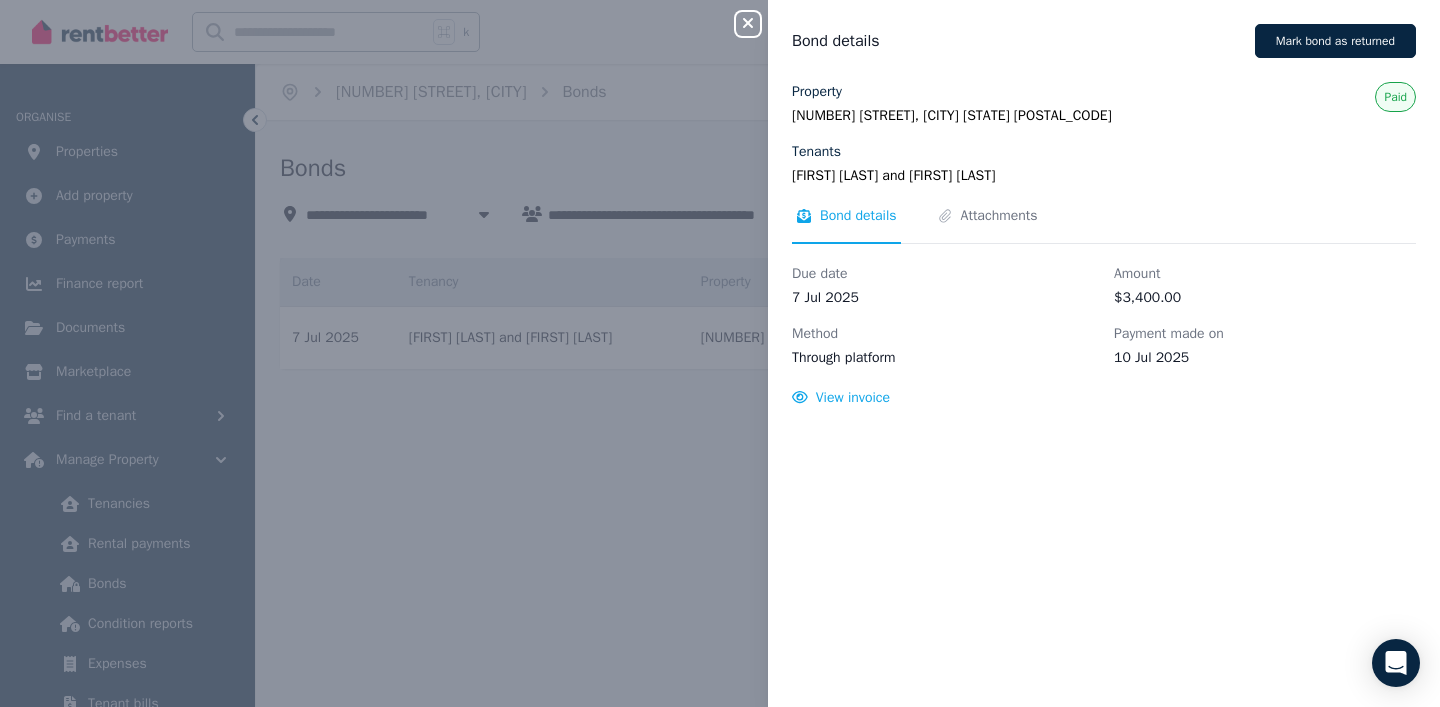 click 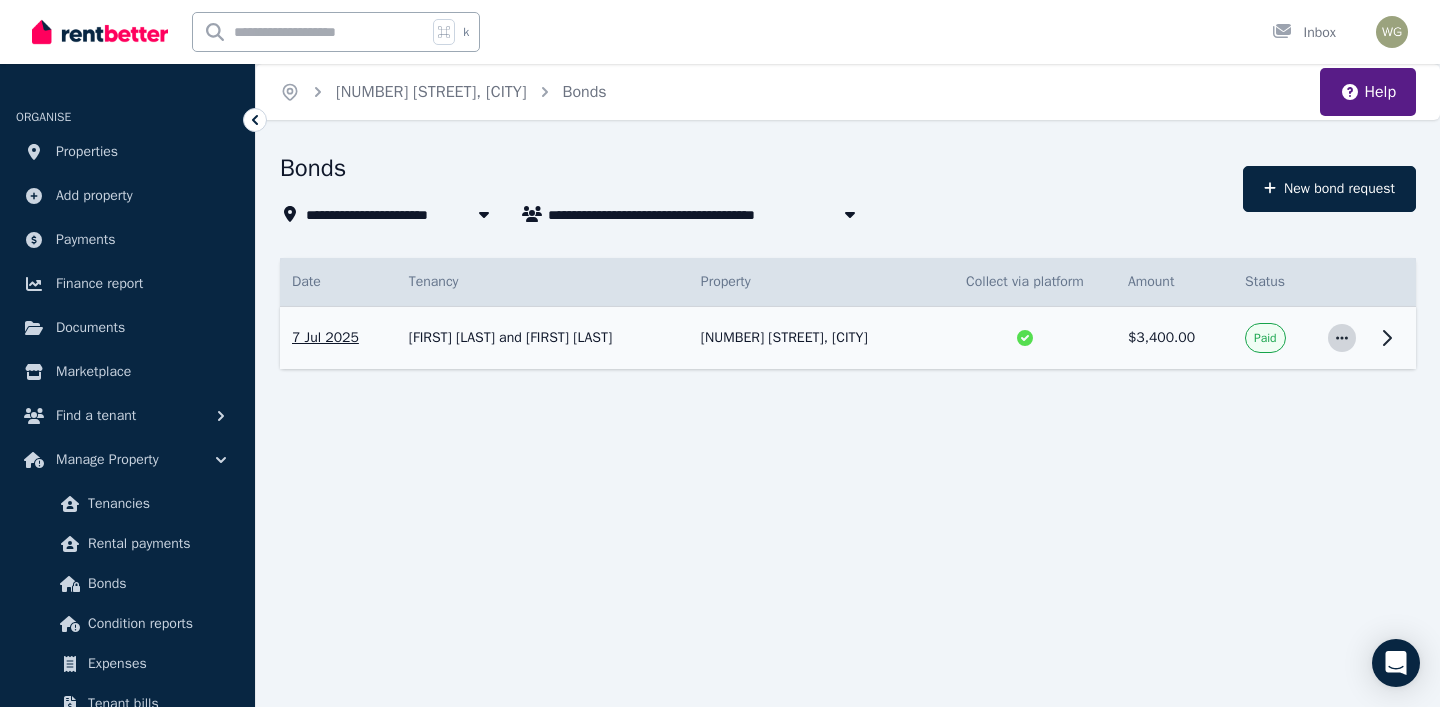 click 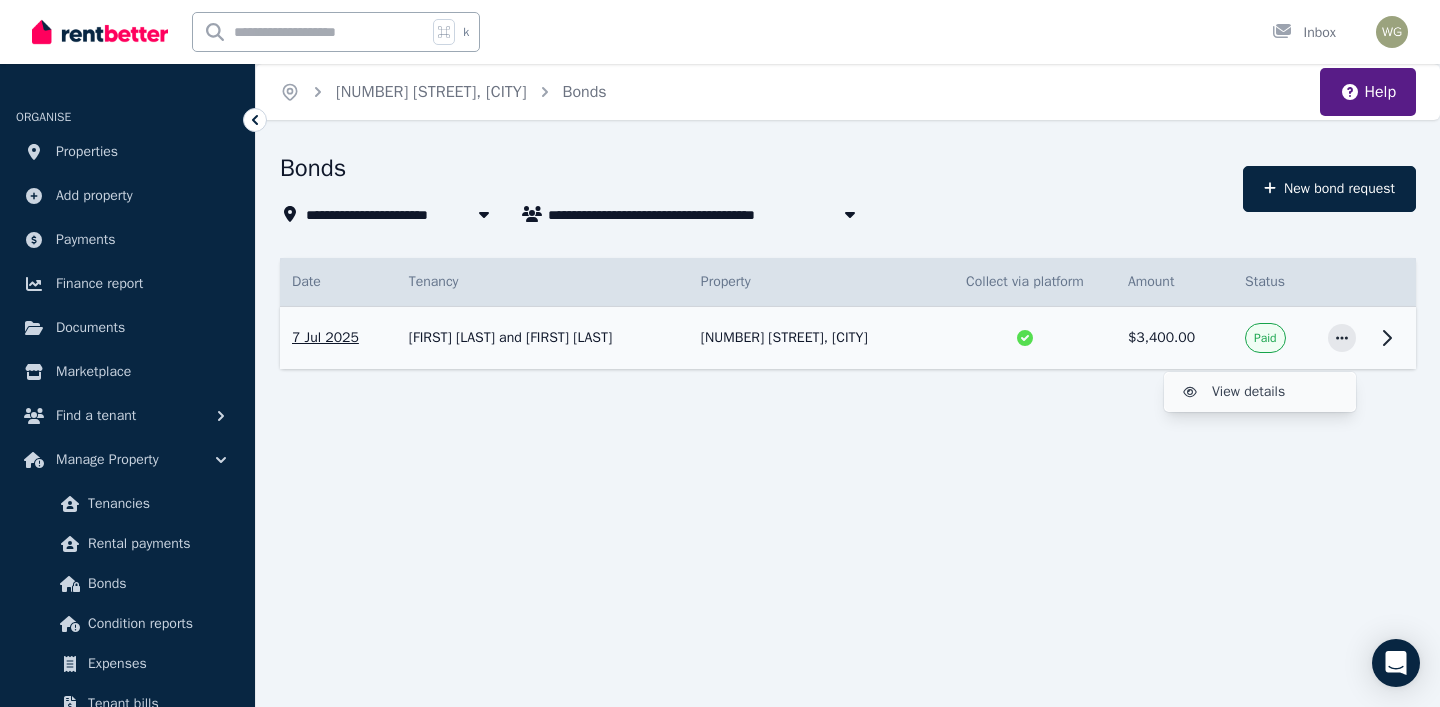 click on "View details" at bounding box center (1276, 392) 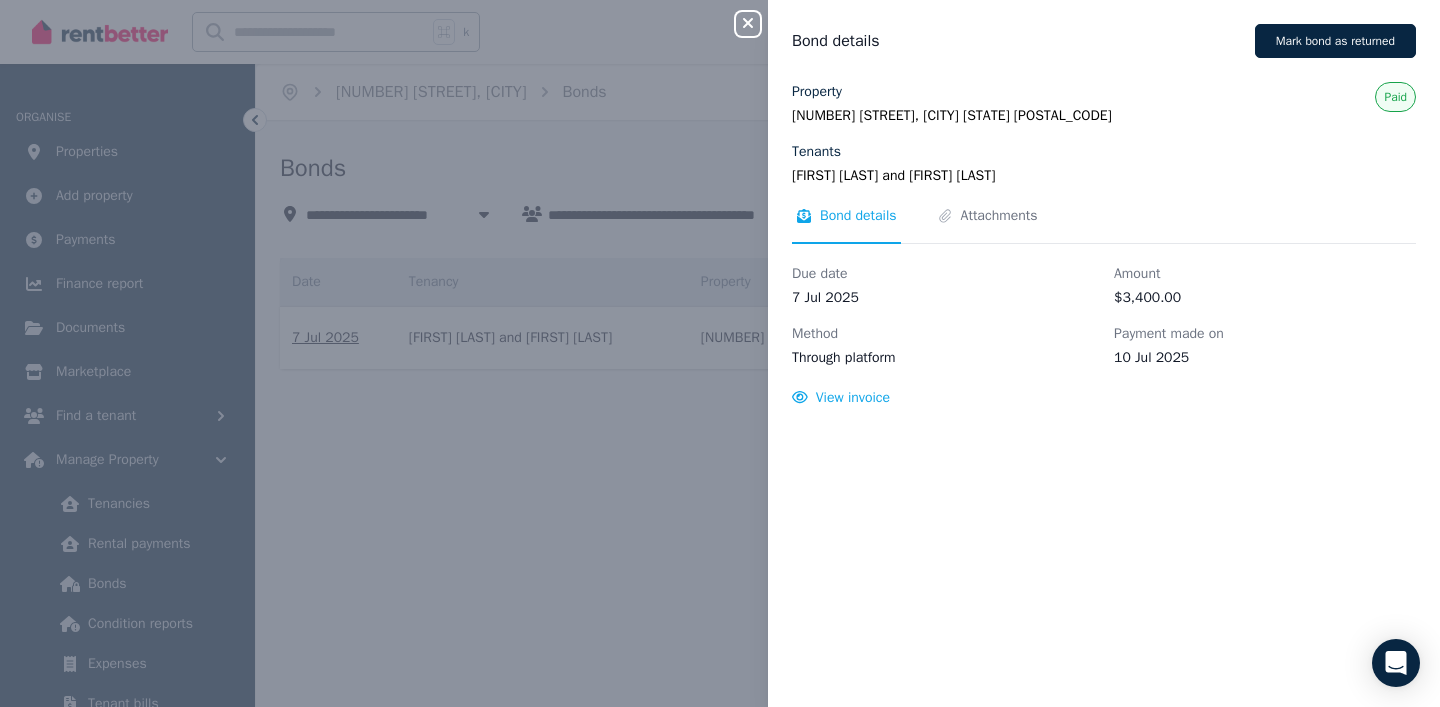 click on "Close panel Bond details [LAST] bond as returned Property [NUMBER] [STREET], [CITY] [STATE] [POSTAL_CODE] Tenants [FIRST] [LAST] and [FIRST] [LAST] Paid Bond details Attachments Due date [DATE] Amount [PRICE] Method Through platform Payment made on [DATE] View invoice" at bounding box center [720, 353] 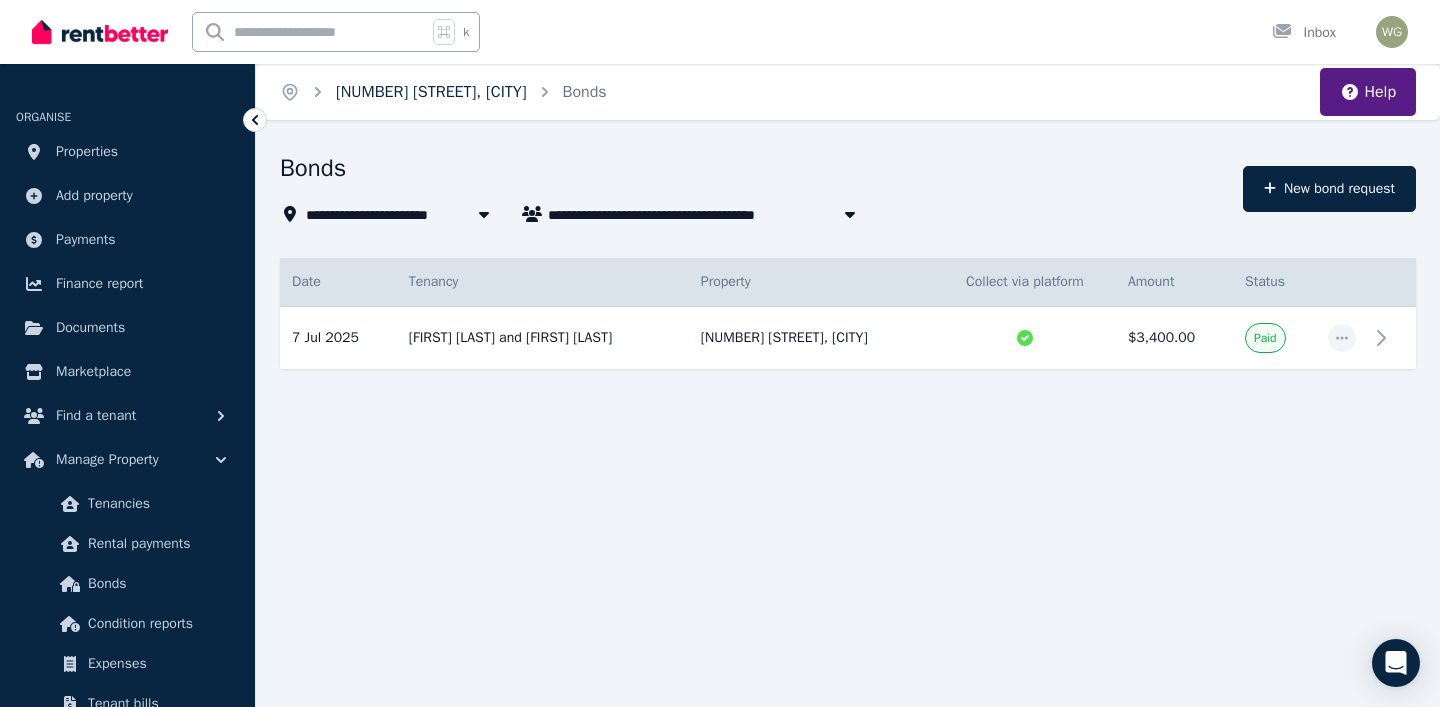 click on "[NUMBER] [STREET], [CITY]" at bounding box center (431, 92) 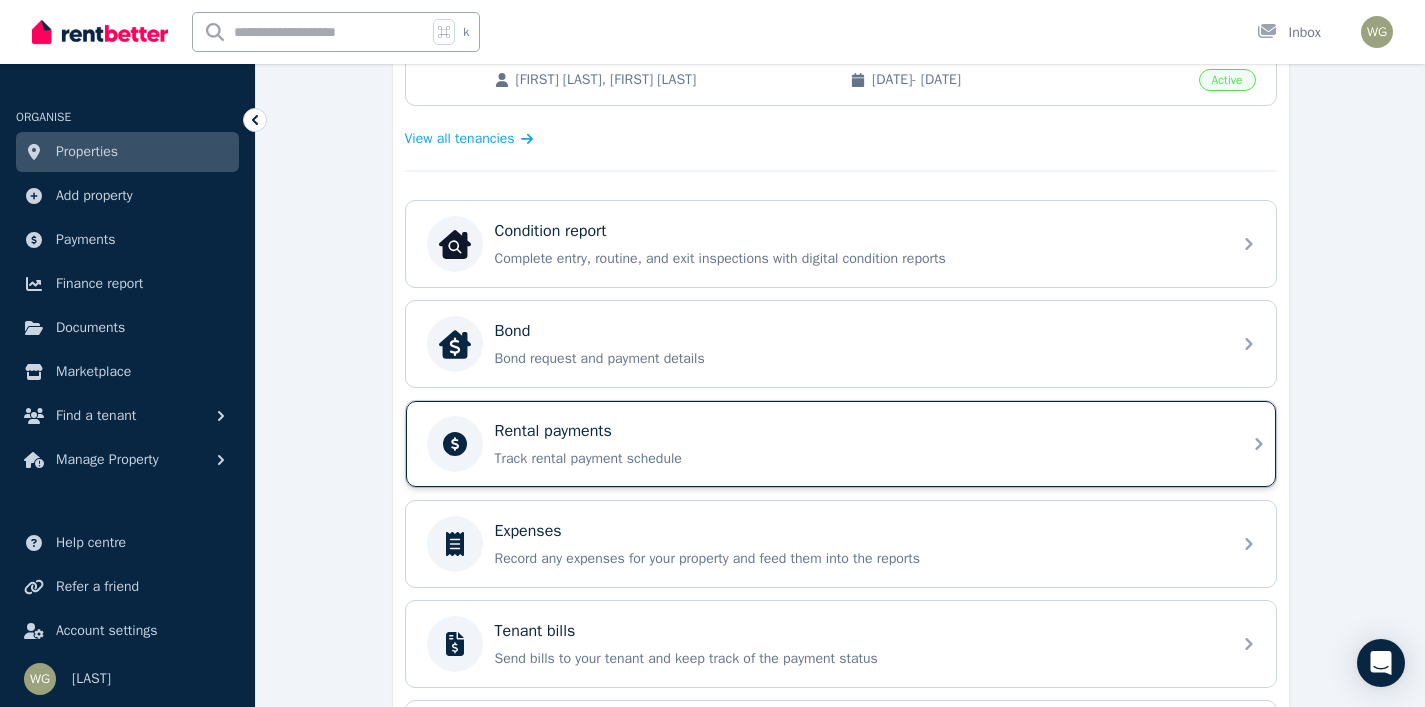 scroll, scrollTop: 545, scrollLeft: 0, axis: vertical 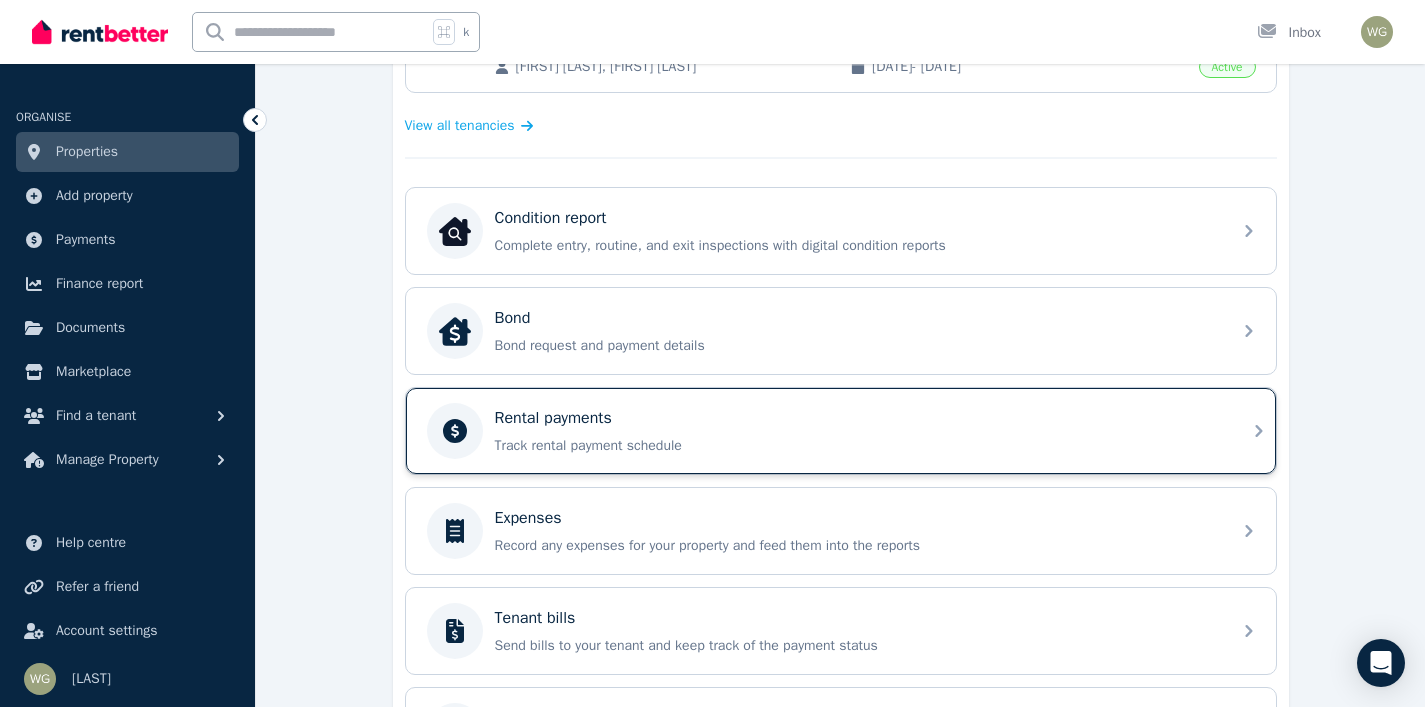 click on "Rental payments" at bounding box center [857, 418] 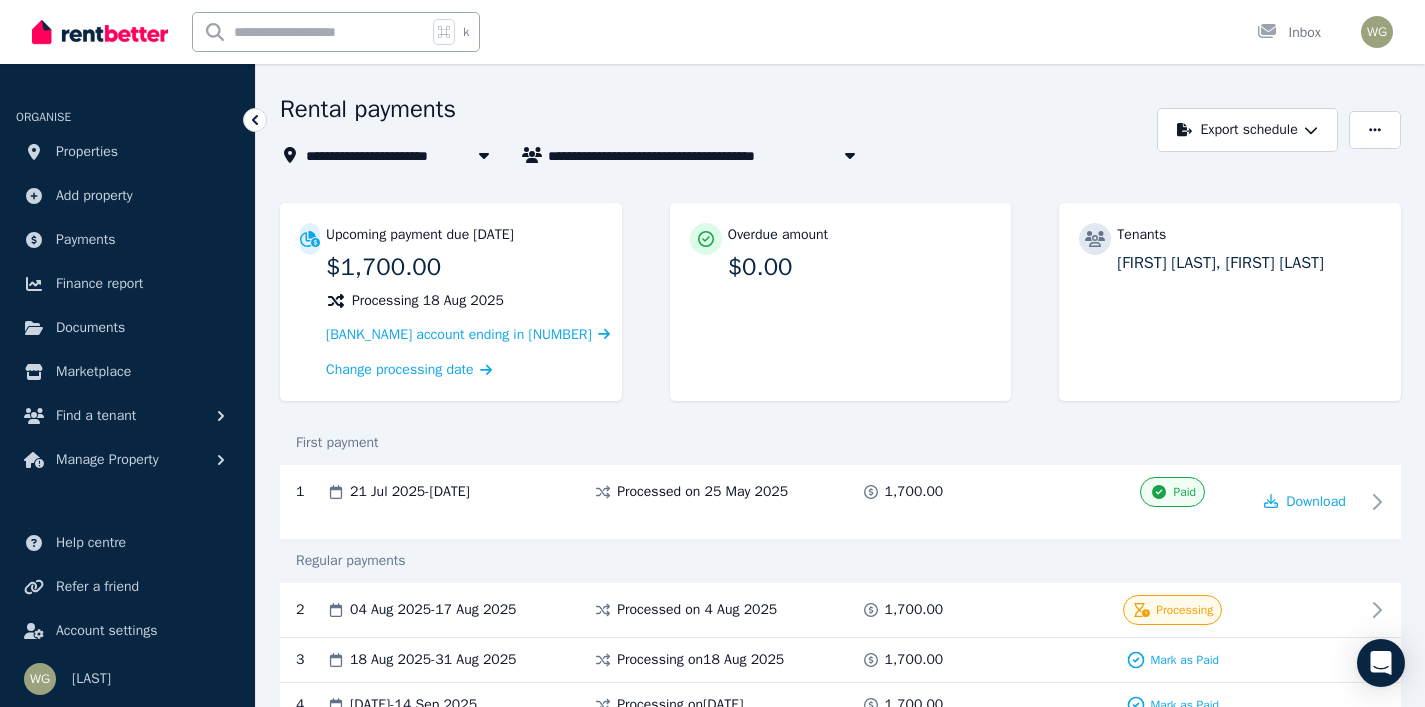 scroll, scrollTop: 97, scrollLeft: 0, axis: vertical 